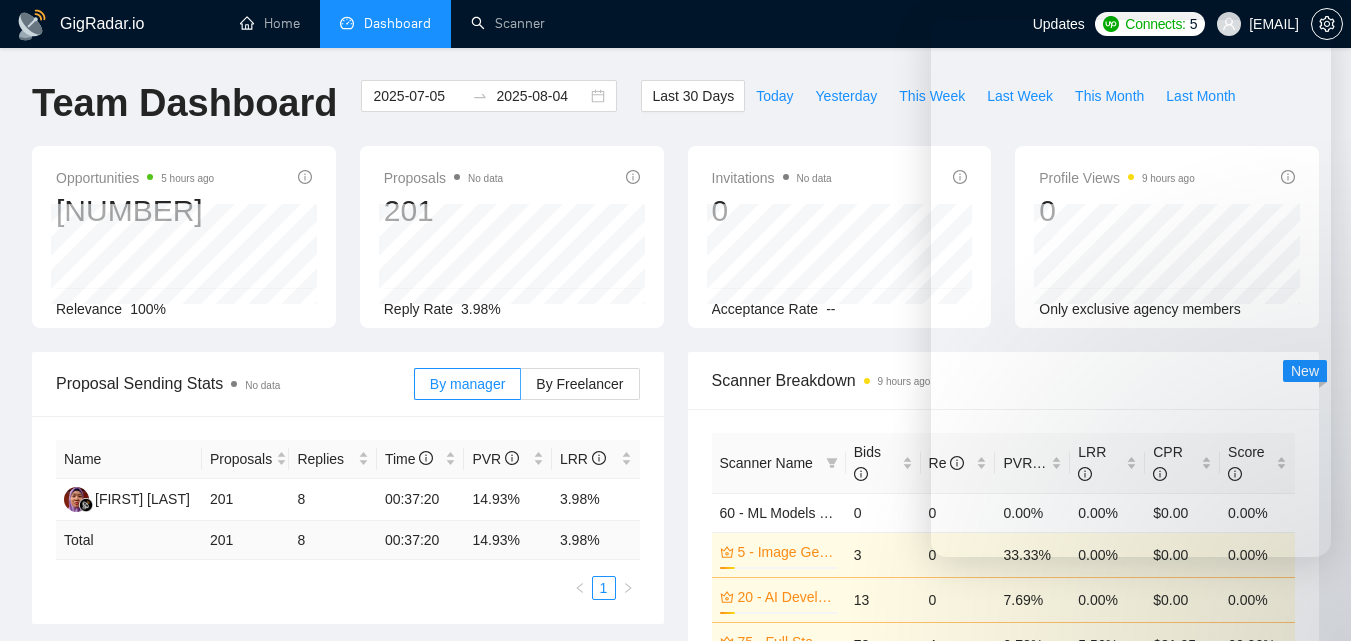 scroll, scrollTop: 0, scrollLeft: 0, axis: both 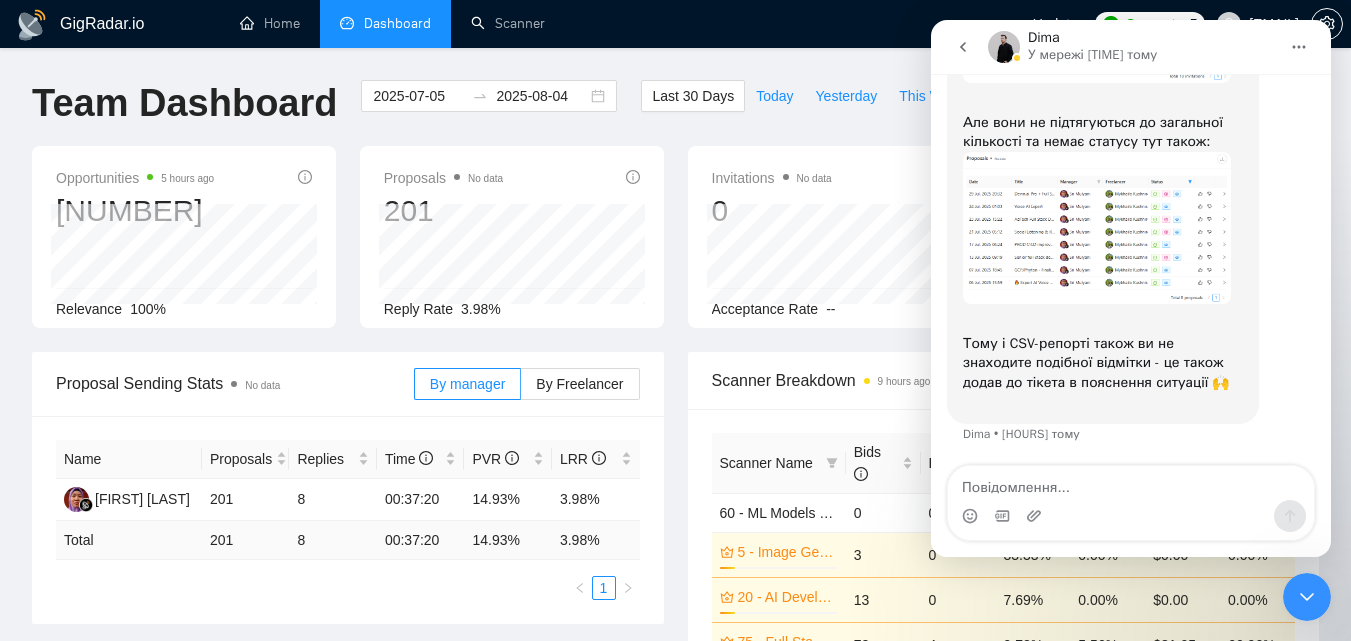 click on "Last 30 Days Today Yesterday This Week Last Week This Month Last Month" at bounding box center (943, 113) 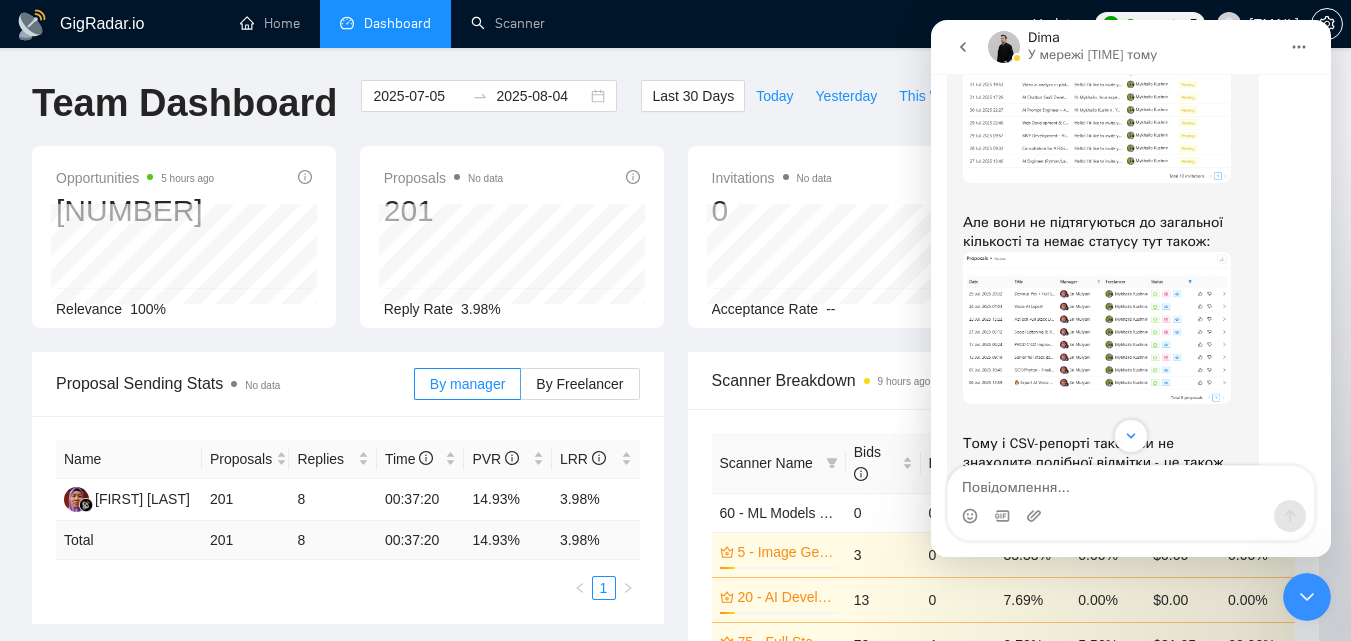 scroll, scrollTop: 2524, scrollLeft: 0, axis: vertical 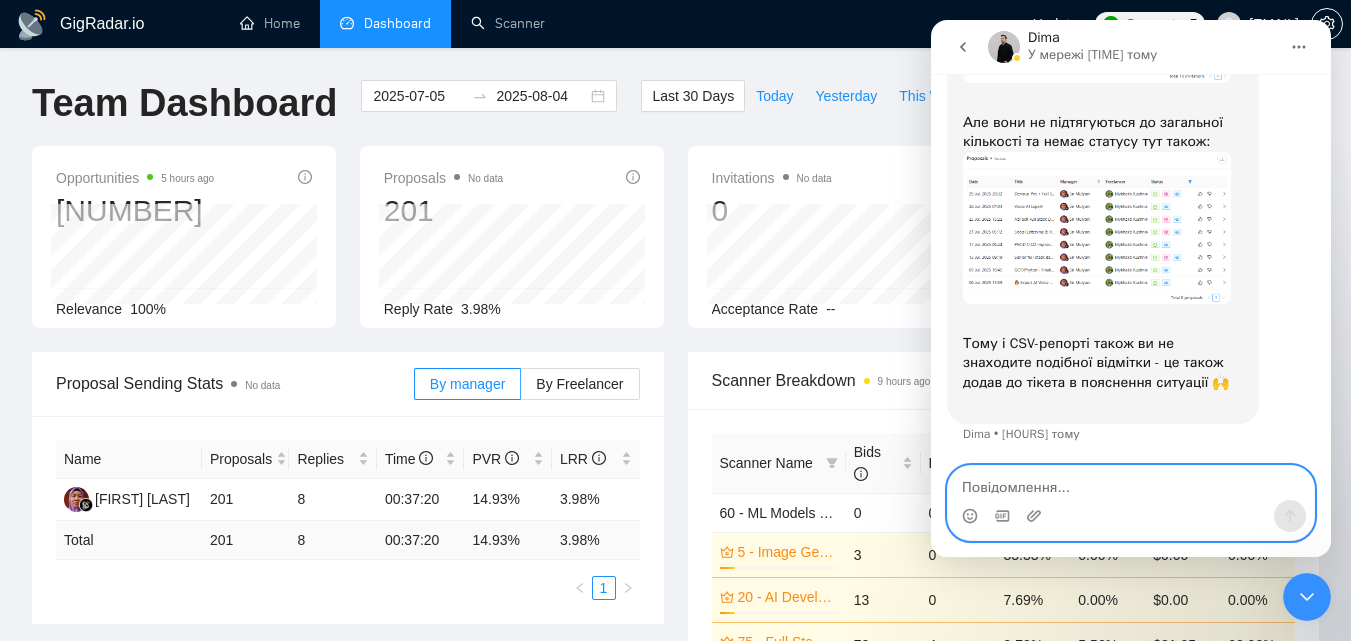 click at bounding box center [1131, 483] 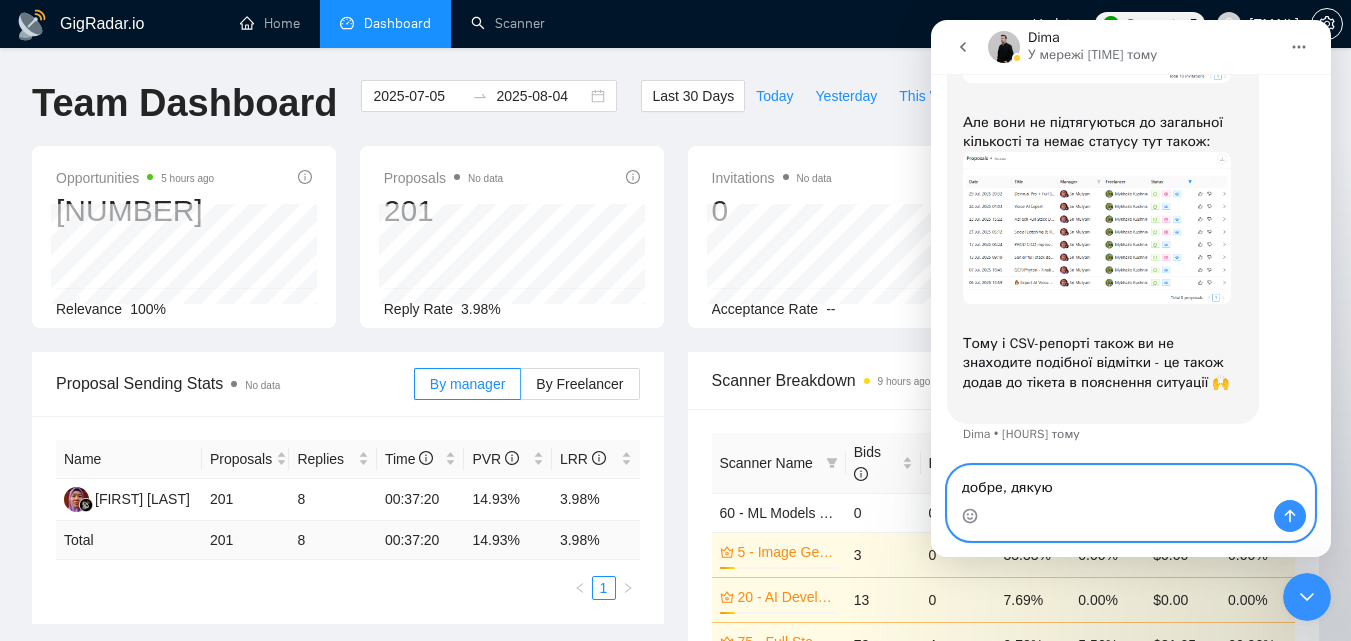 type on "добре, дякую)" 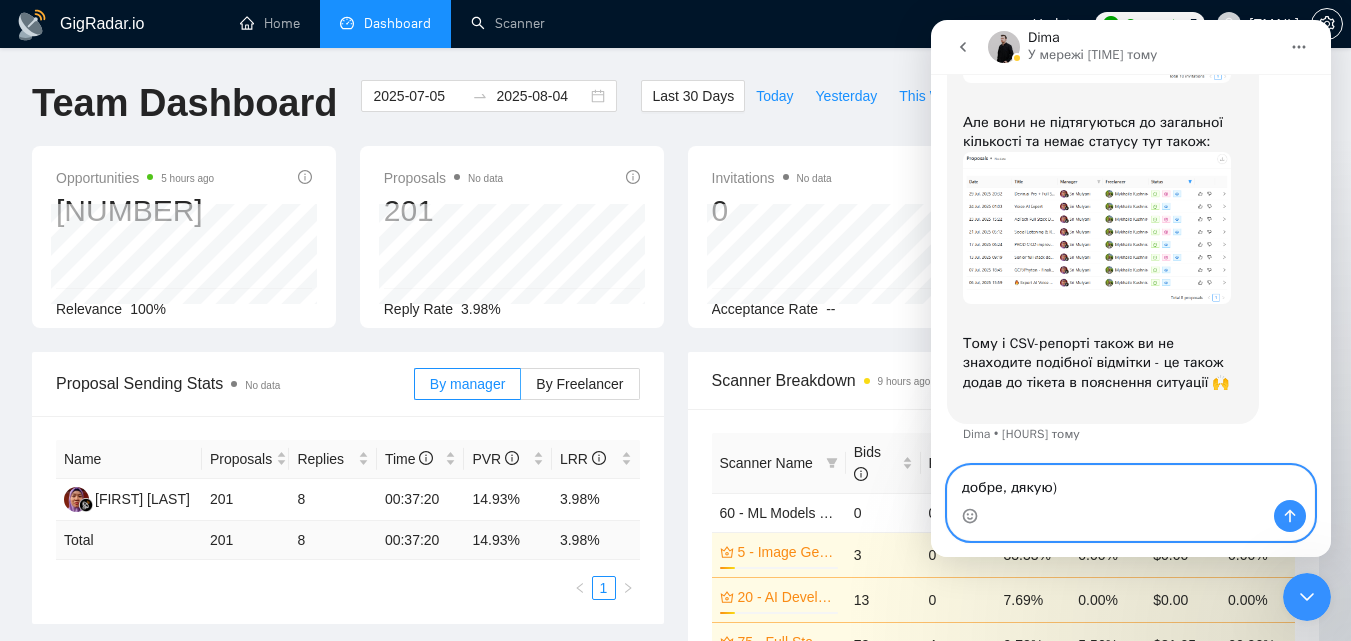 type 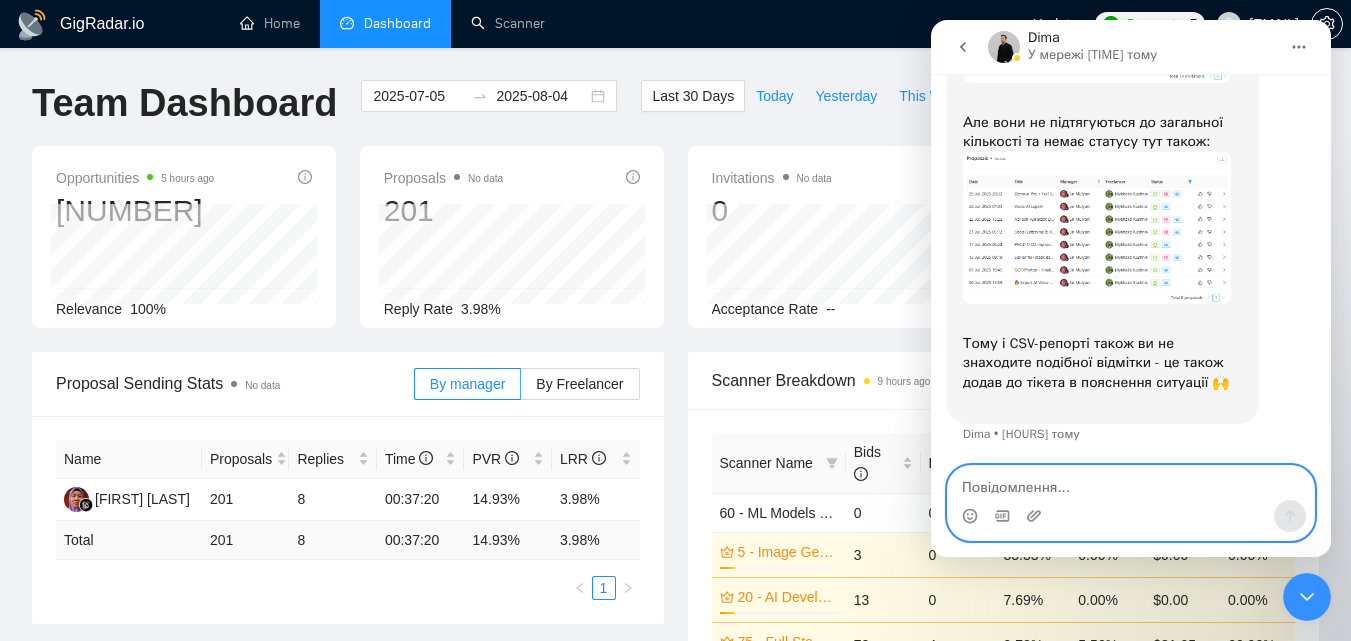 scroll, scrollTop: 2584, scrollLeft: 0, axis: vertical 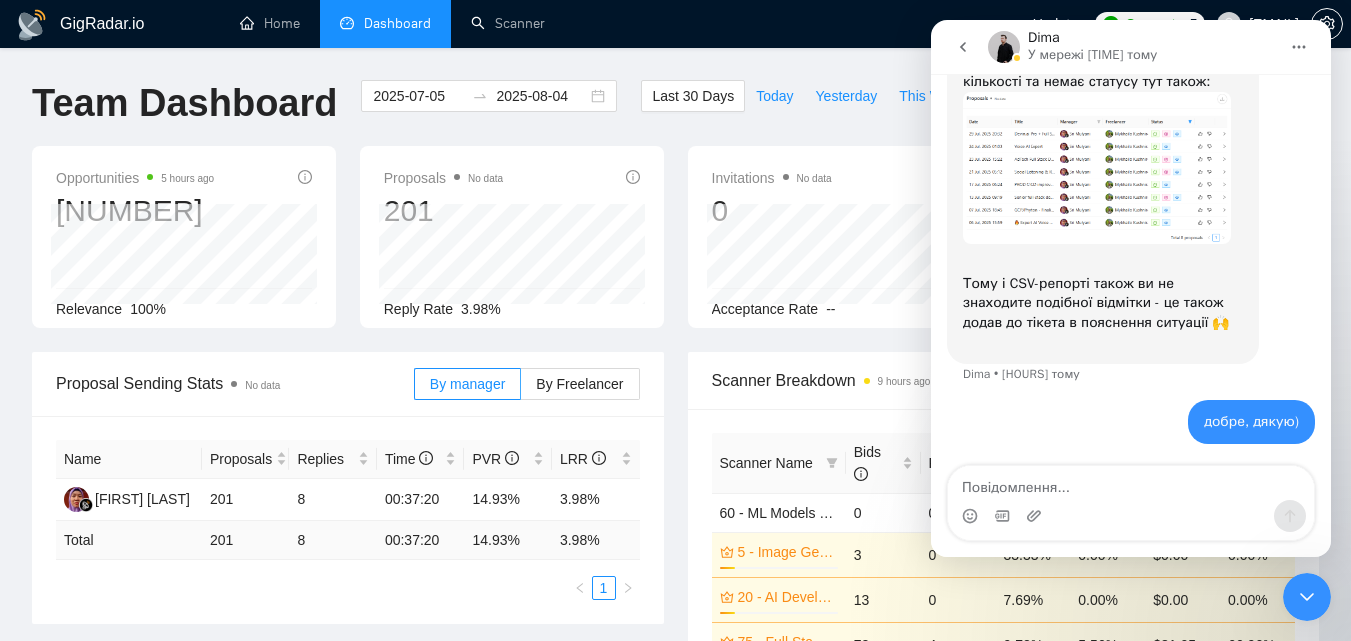 click at bounding box center (1307, 597) 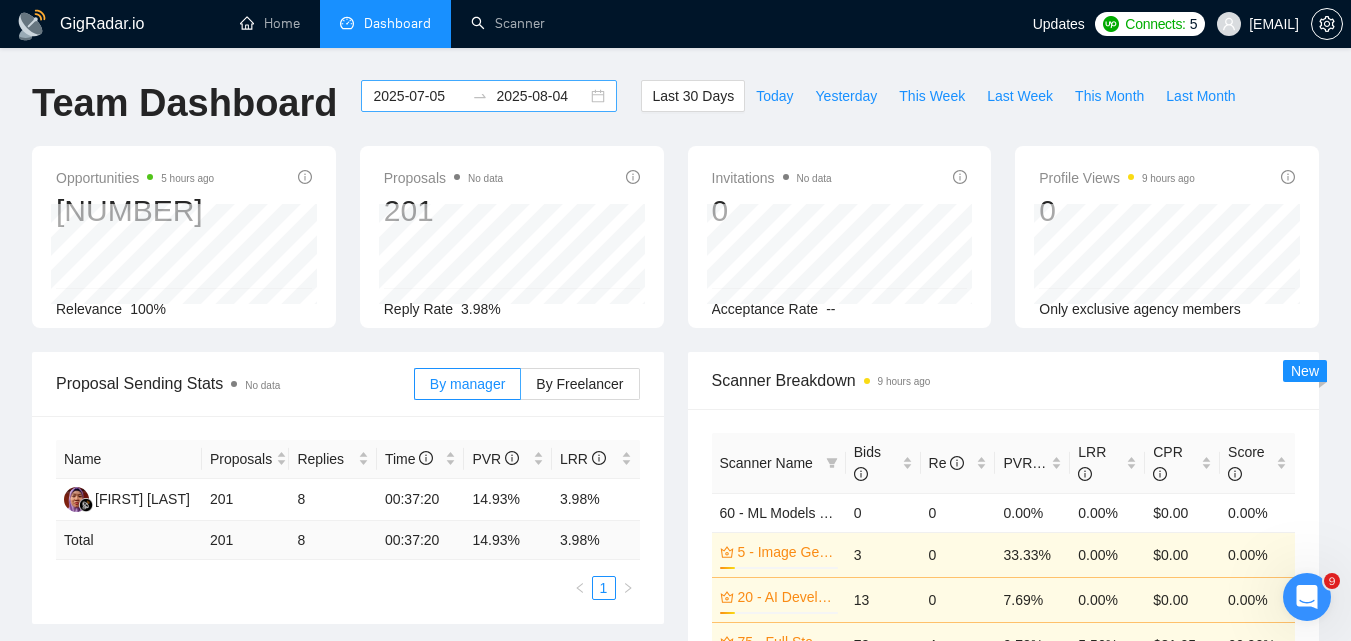 click on "2025-07-05" at bounding box center [418, 96] 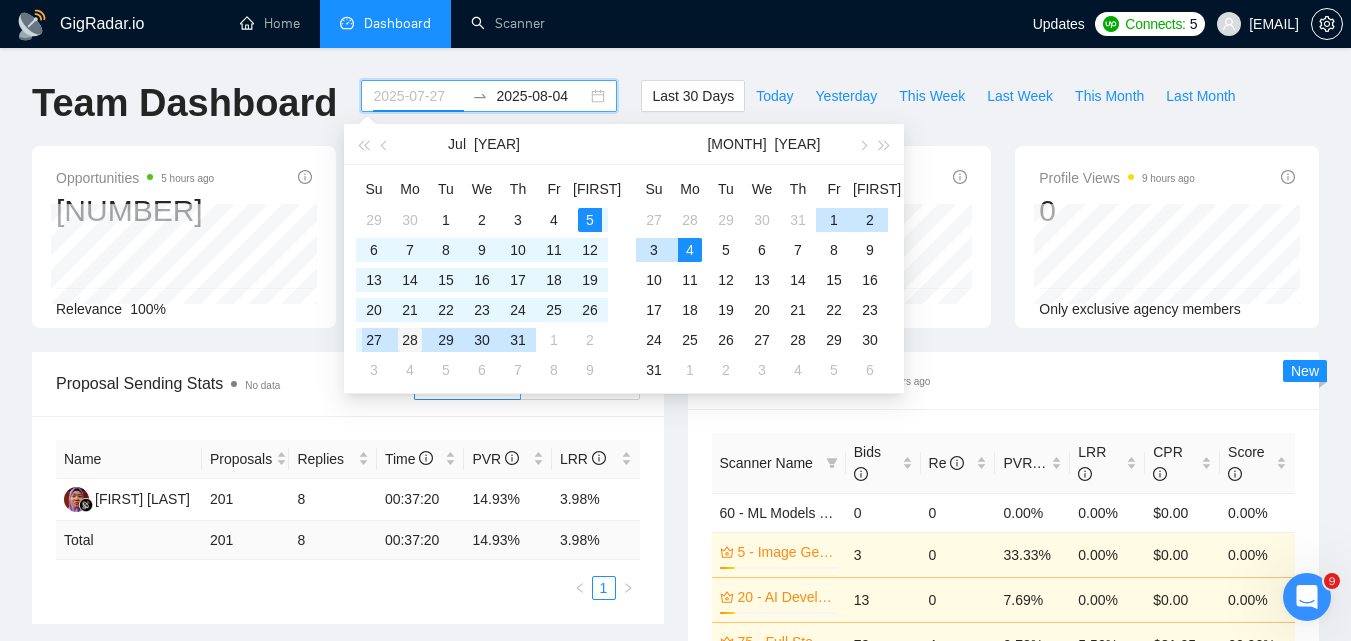 type on "2025-07-28" 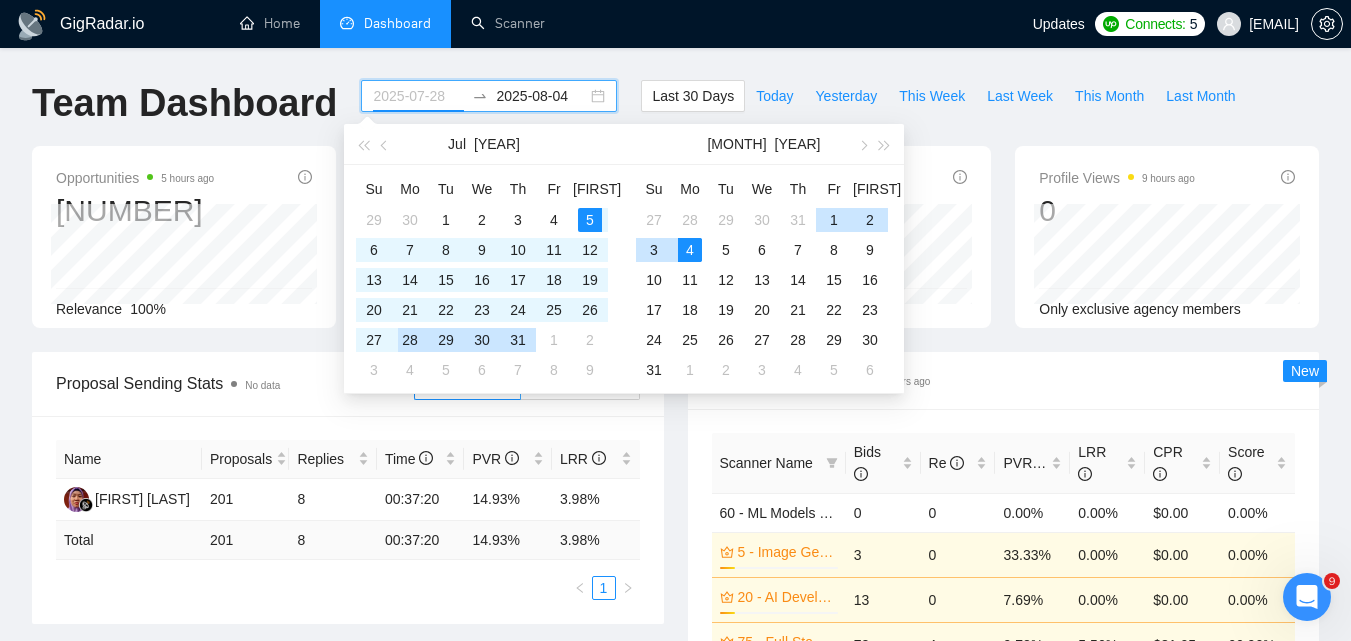 click on "28" at bounding box center (410, 340) 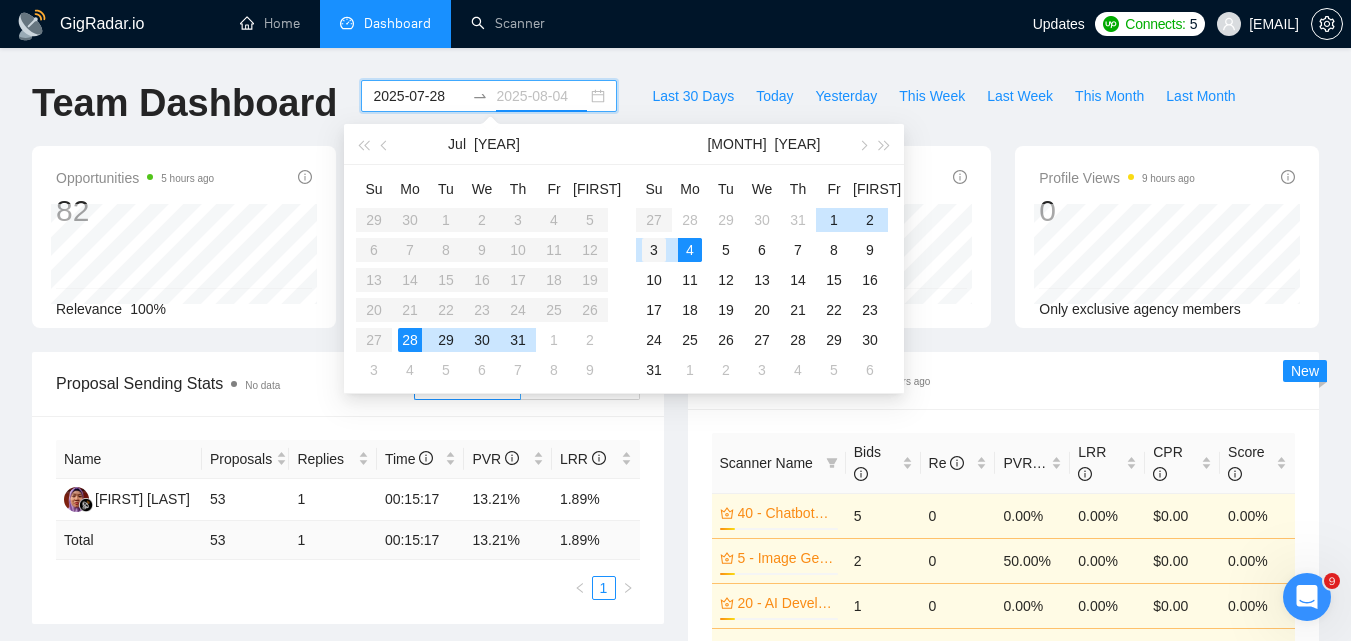 type on "2025-08-03" 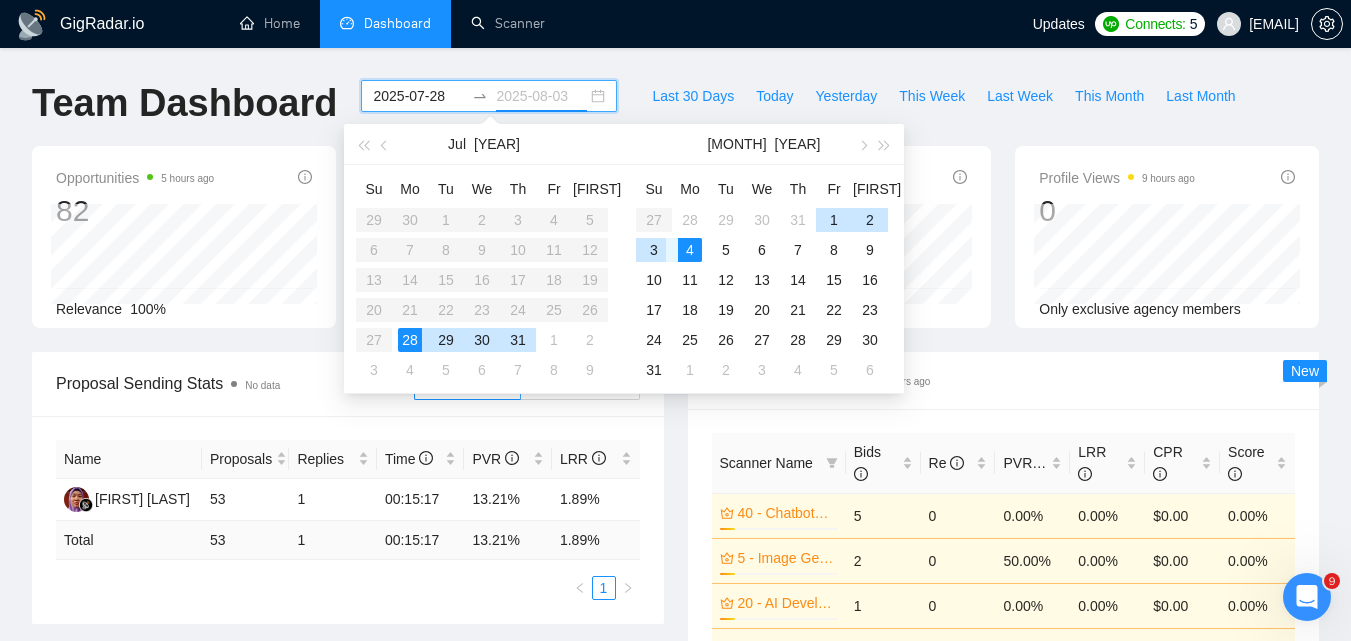 click on "3" at bounding box center [654, 250] 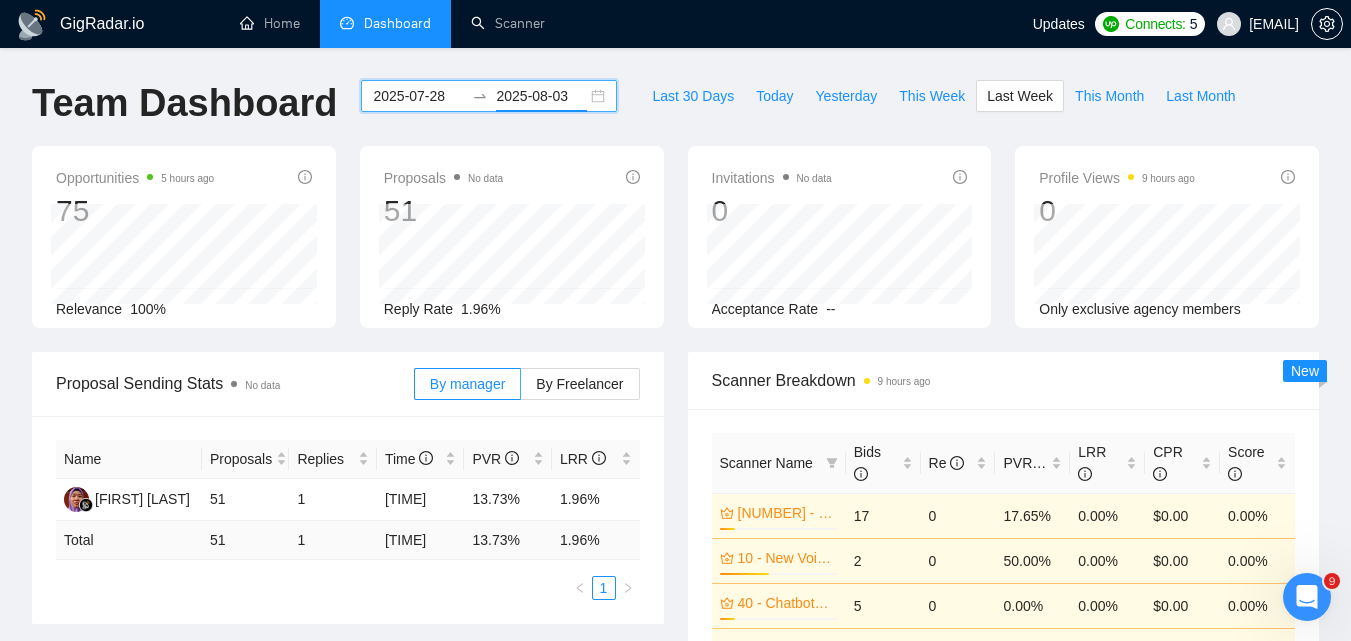 scroll, scrollTop: 100, scrollLeft: 0, axis: vertical 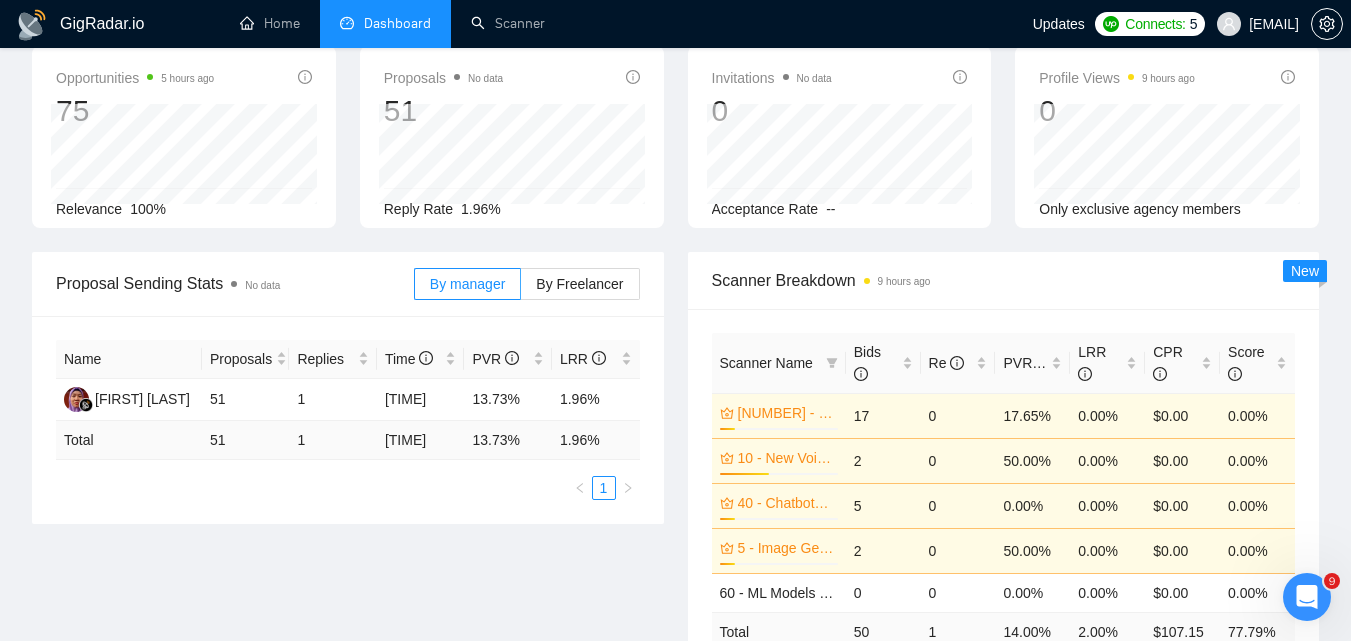 click on "Dashboard" at bounding box center (385, 24) 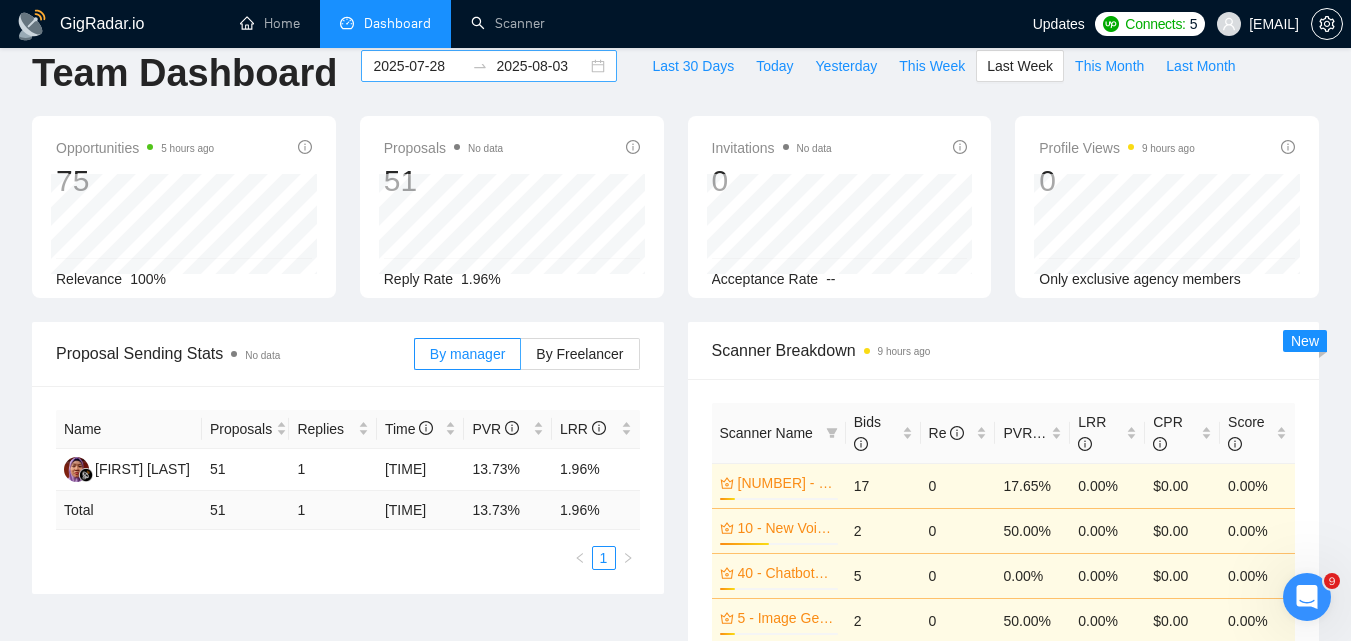 scroll, scrollTop: 0, scrollLeft: 0, axis: both 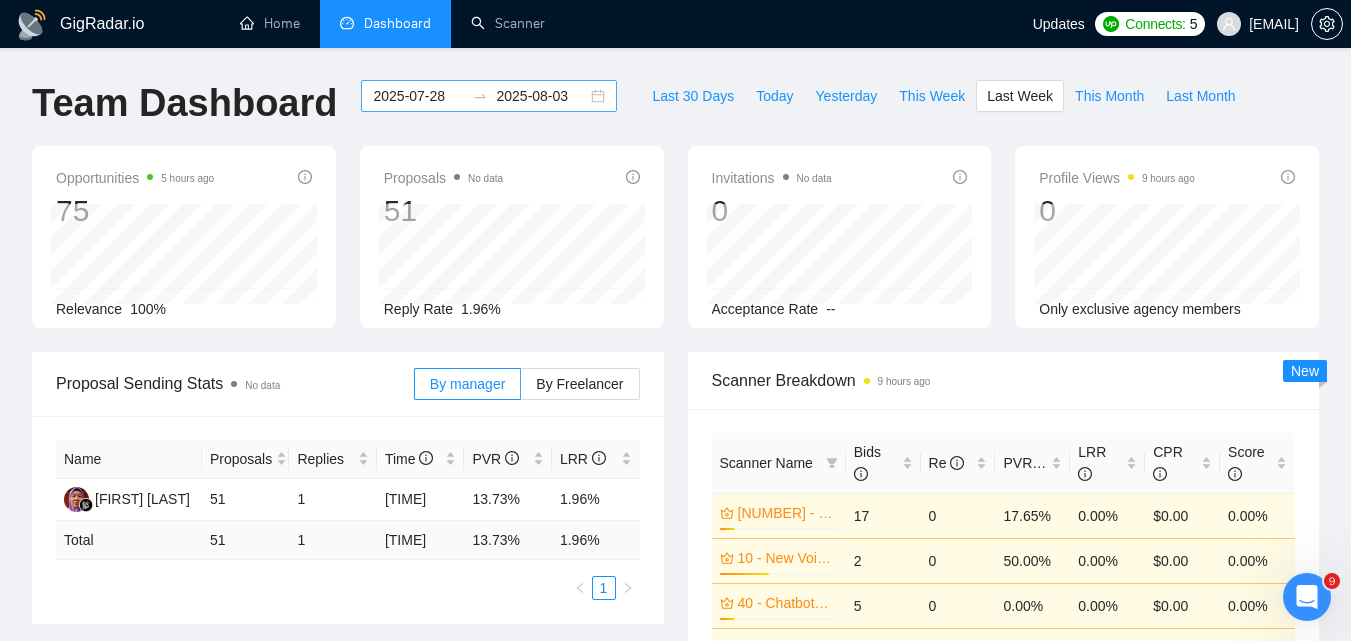 click on "2025-07-28" at bounding box center (418, 96) 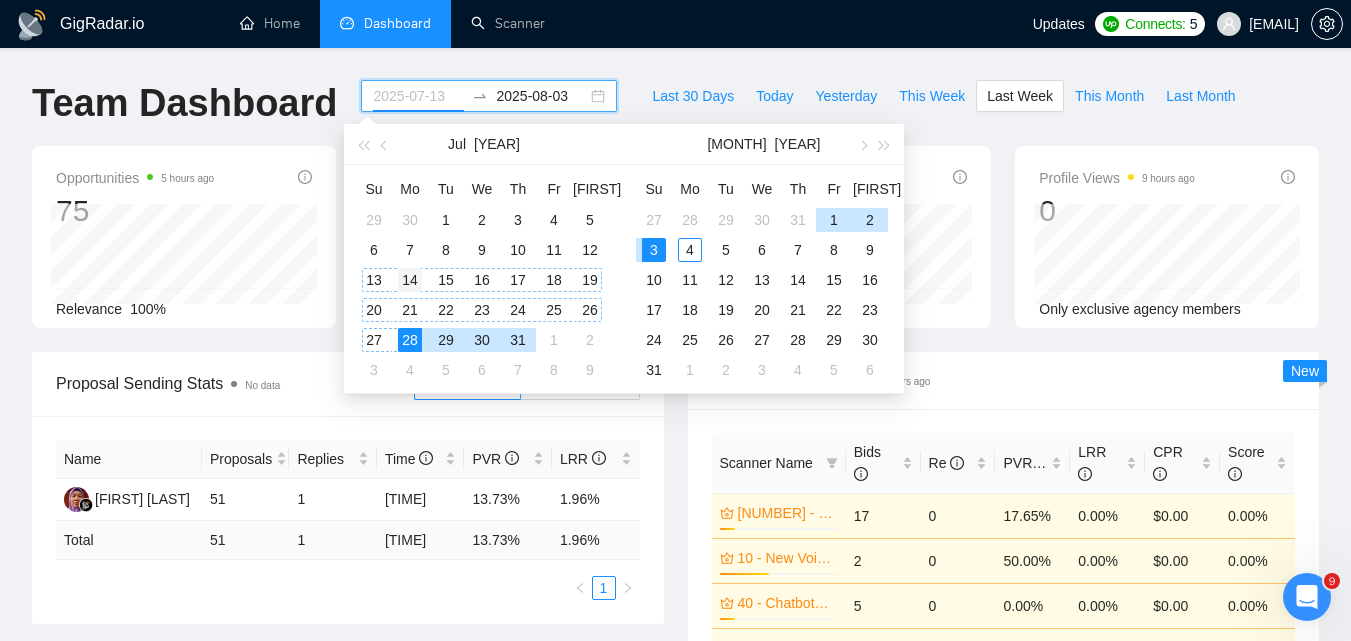 type on "2025-07-14" 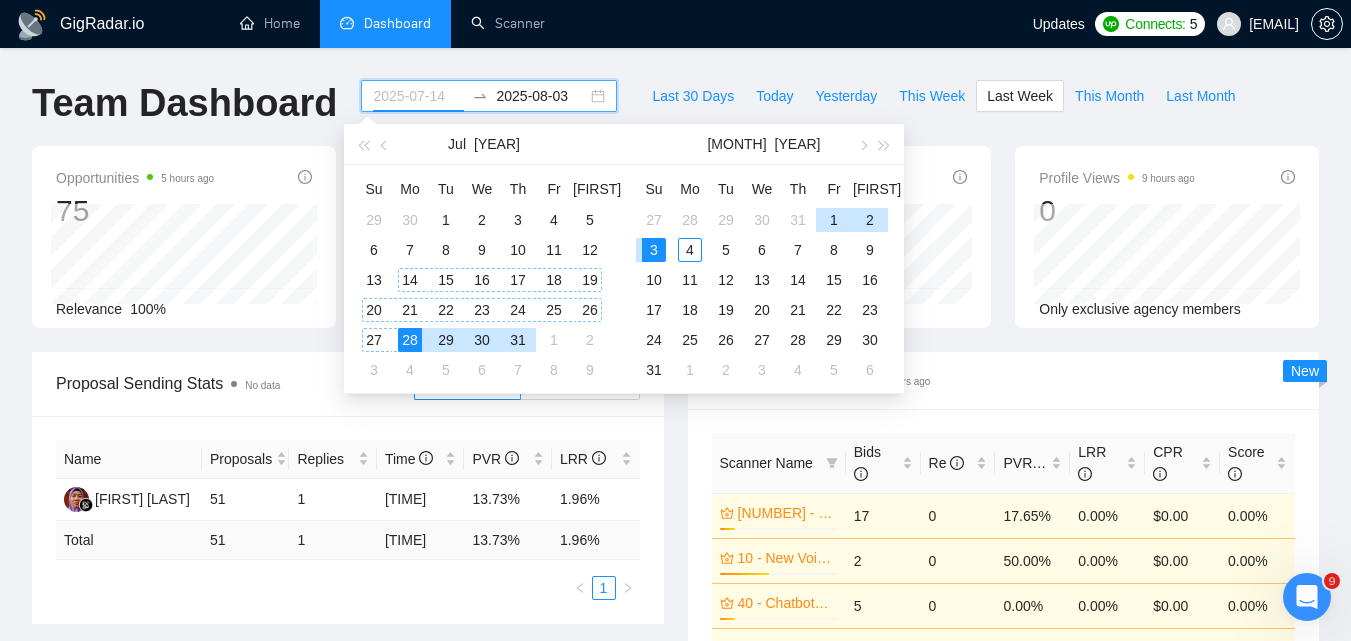 click on "14" at bounding box center (410, 280) 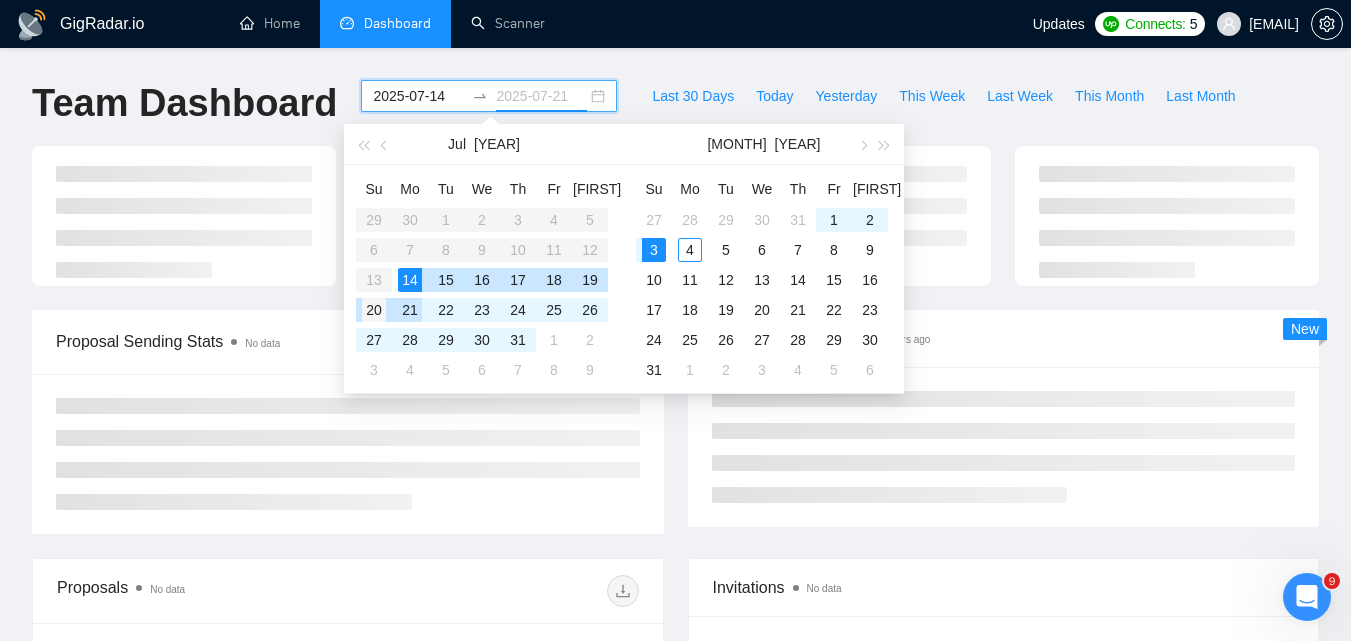 type on "2025-07-20" 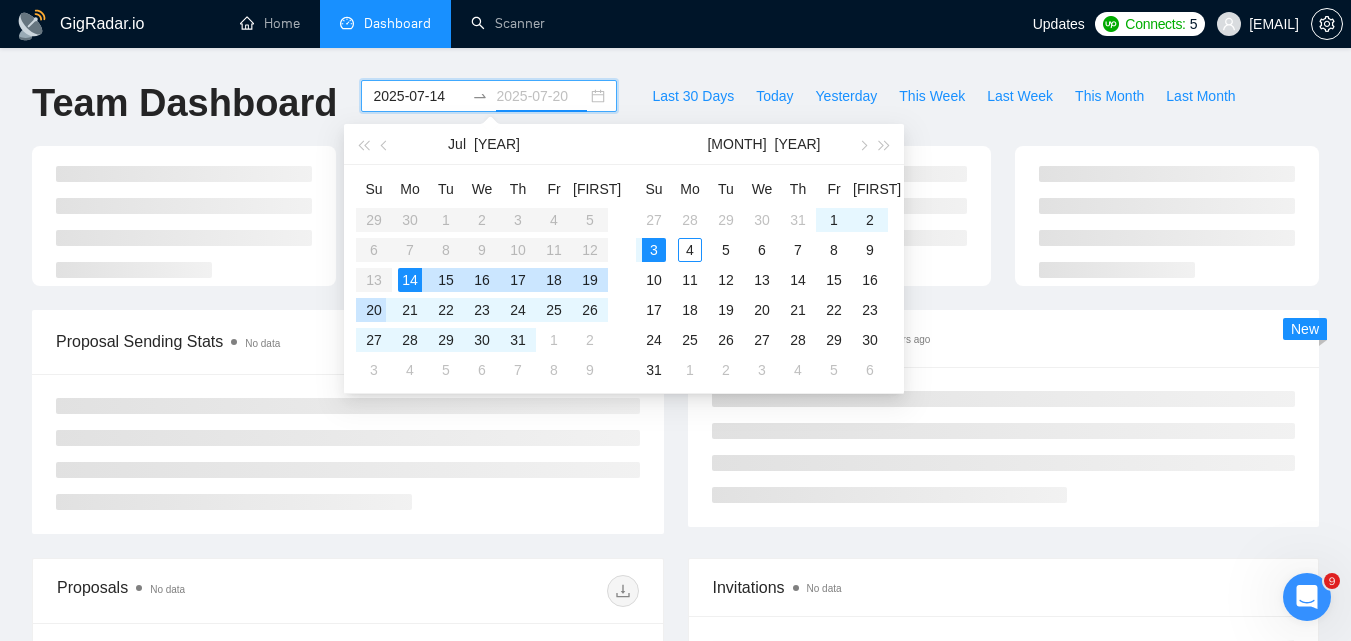 click on "20" at bounding box center (374, 310) 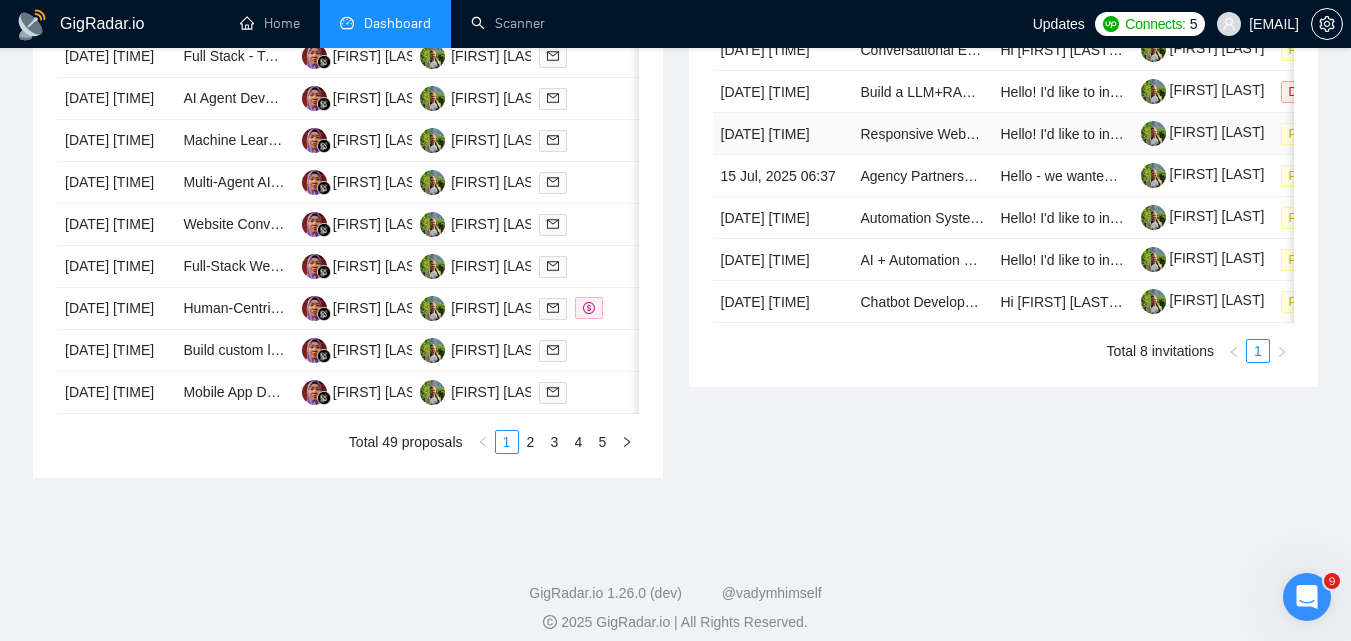 scroll, scrollTop: 1000, scrollLeft: 0, axis: vertical 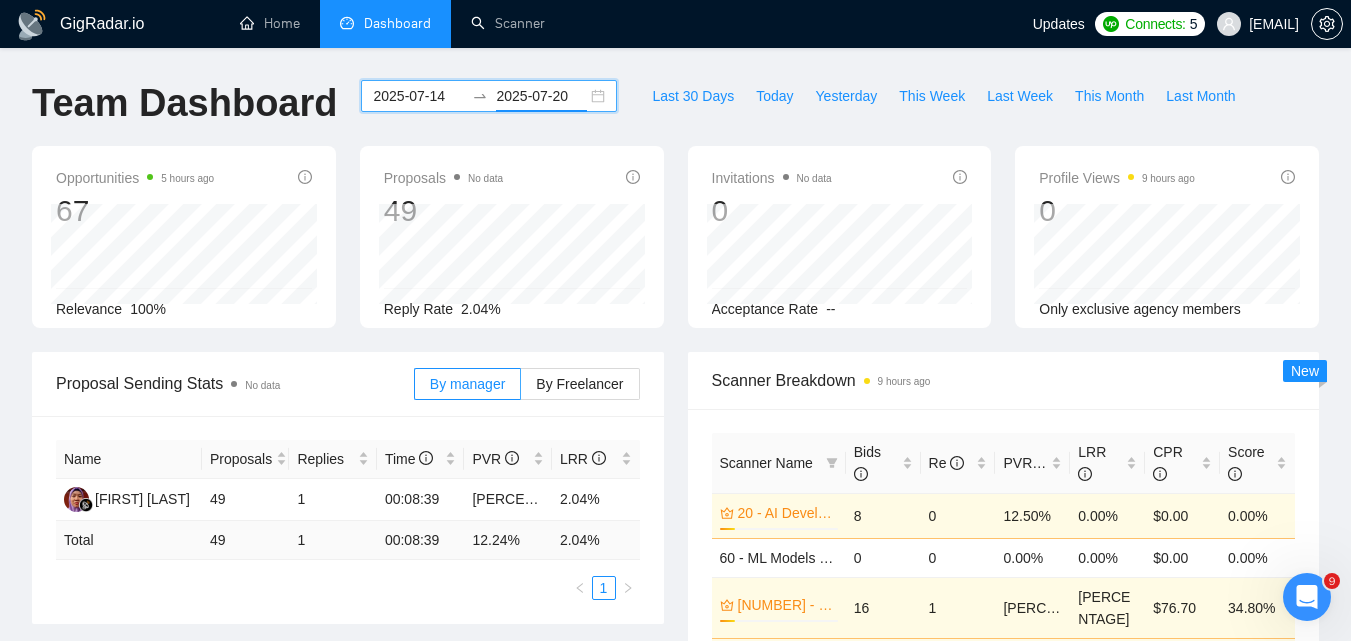 click on "[DATE] [DATE]" at bounding box center [489, 96] 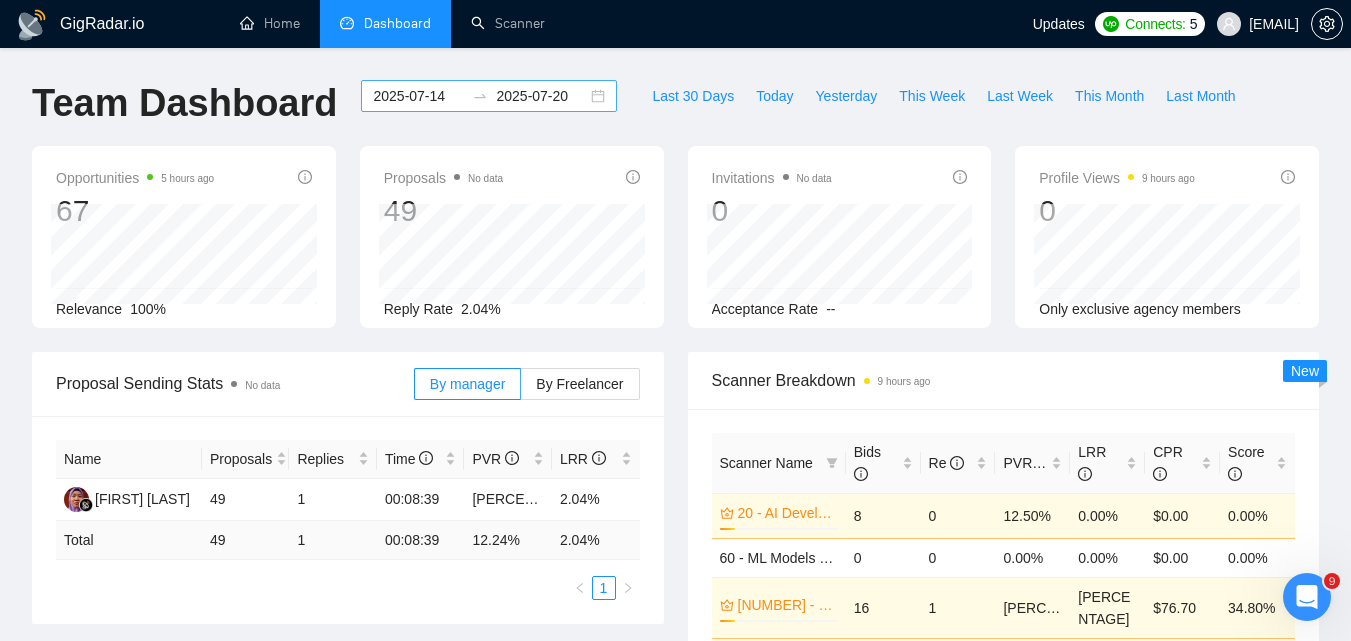 click on "[DATE] [DATE]" at bounding box center (489, 96) 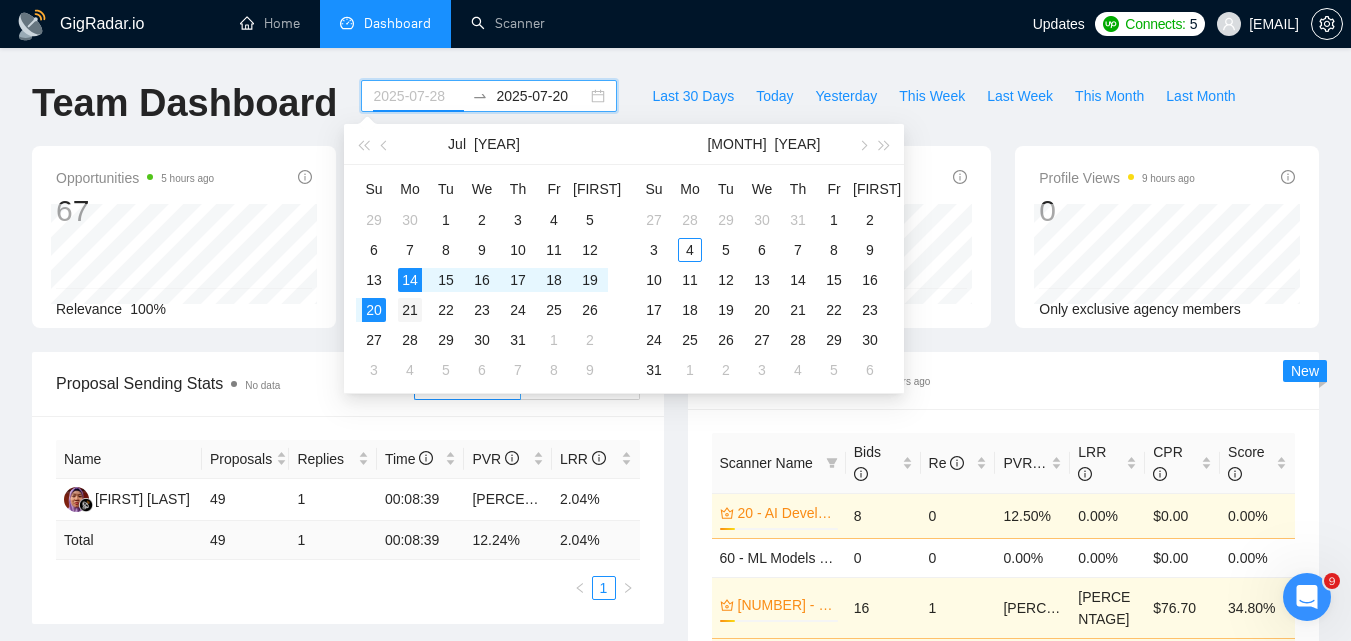 type on "2025-07-21" 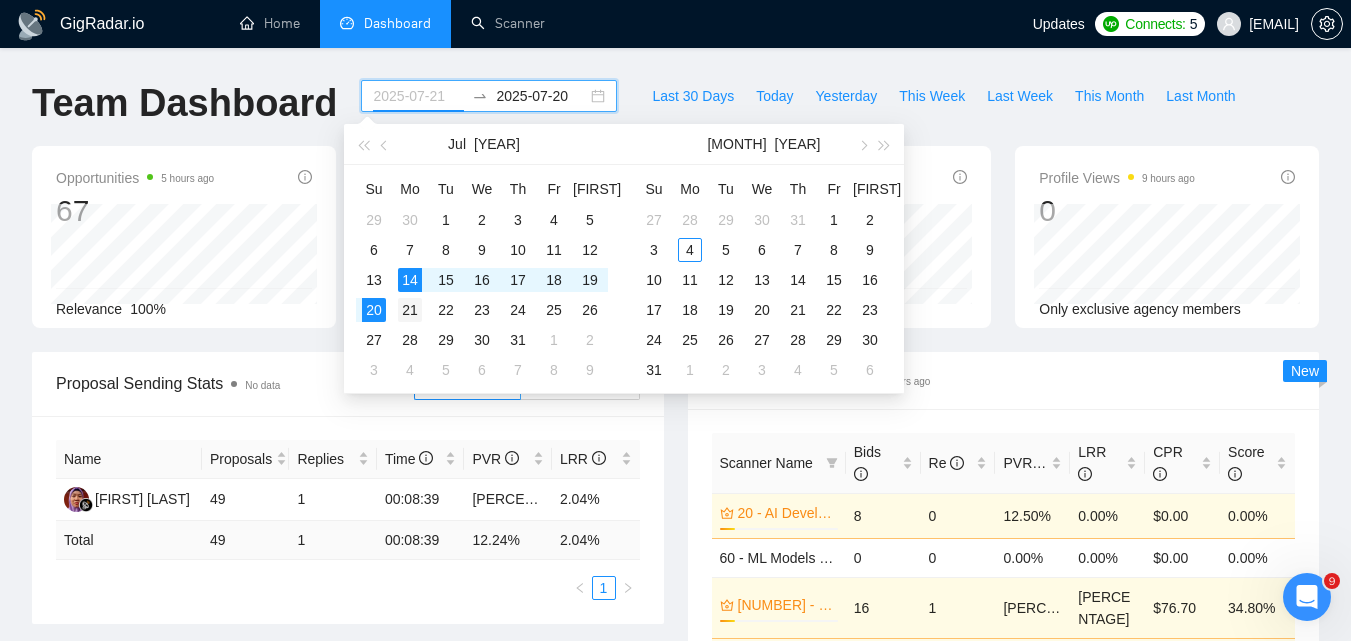 click on "21" at bounding box center (410, 310) 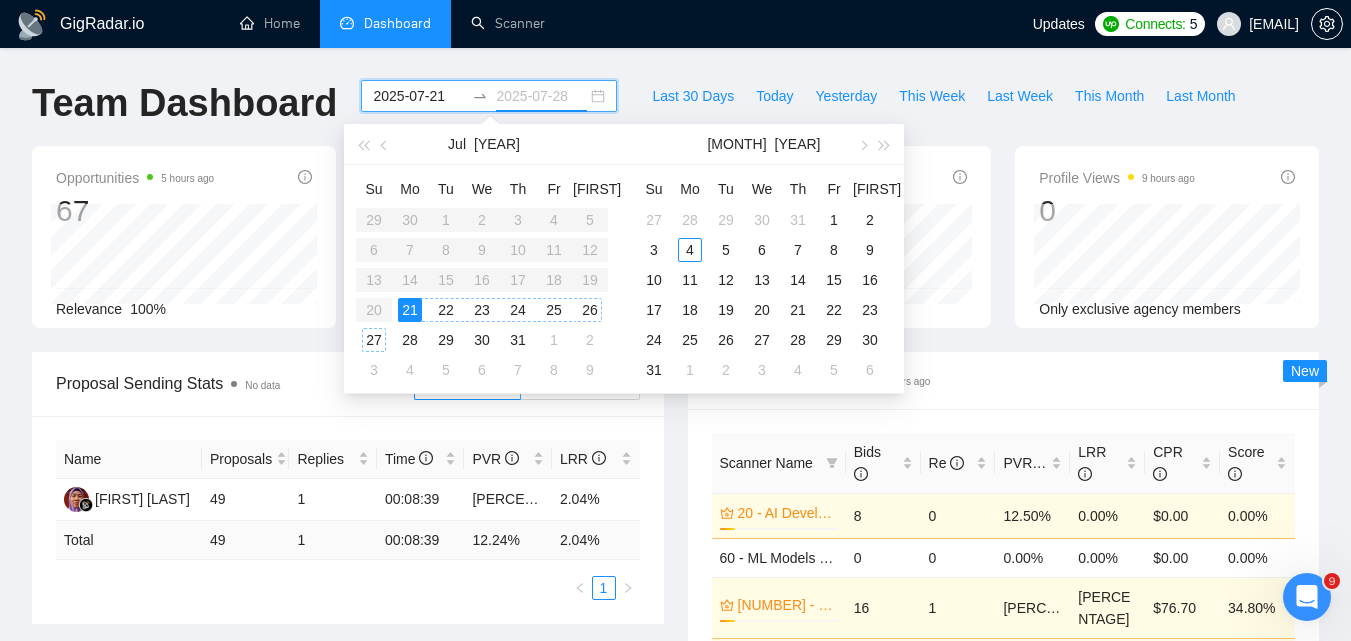 type on "2025-07-27" 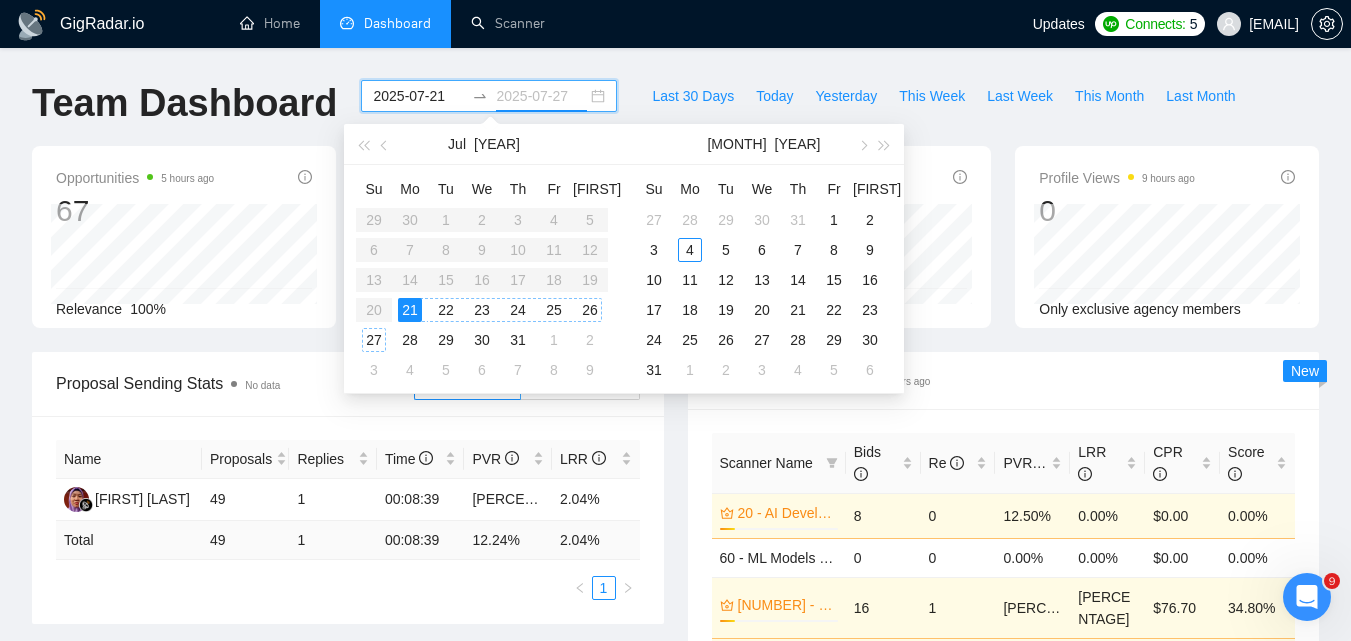 click on "27" at bounding box center (374, 340) 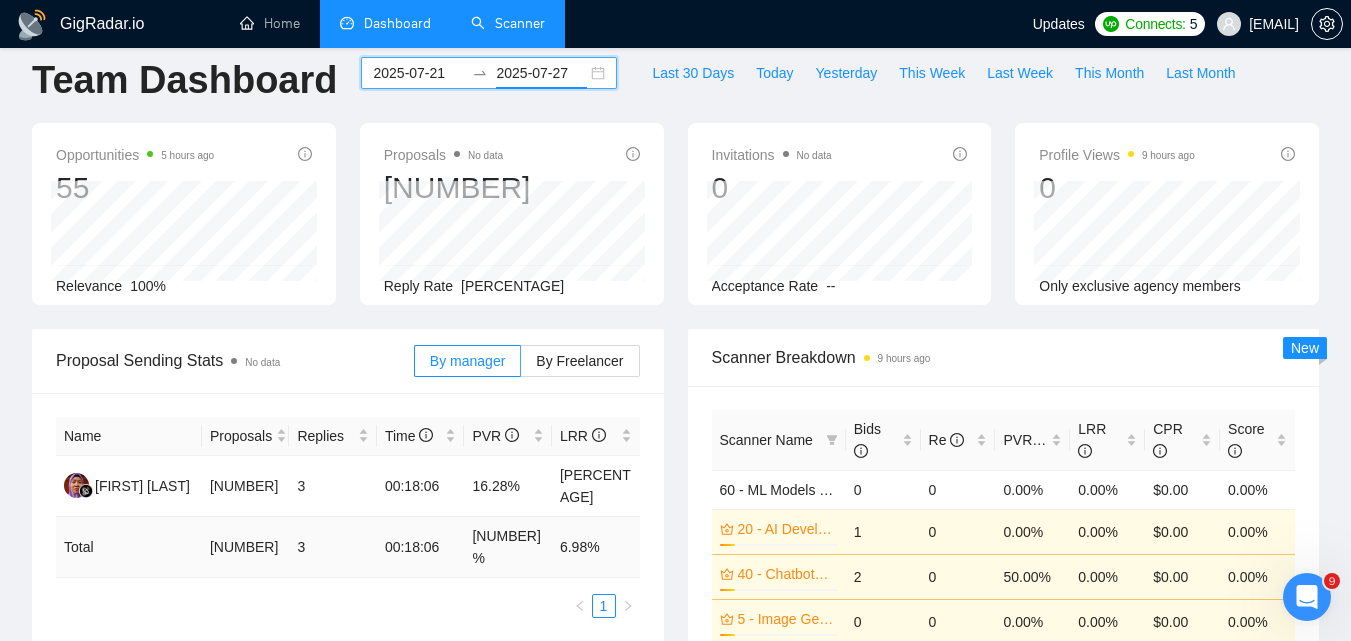 scroll, scrollTop: 0, scrollLeft: 0, axis: both 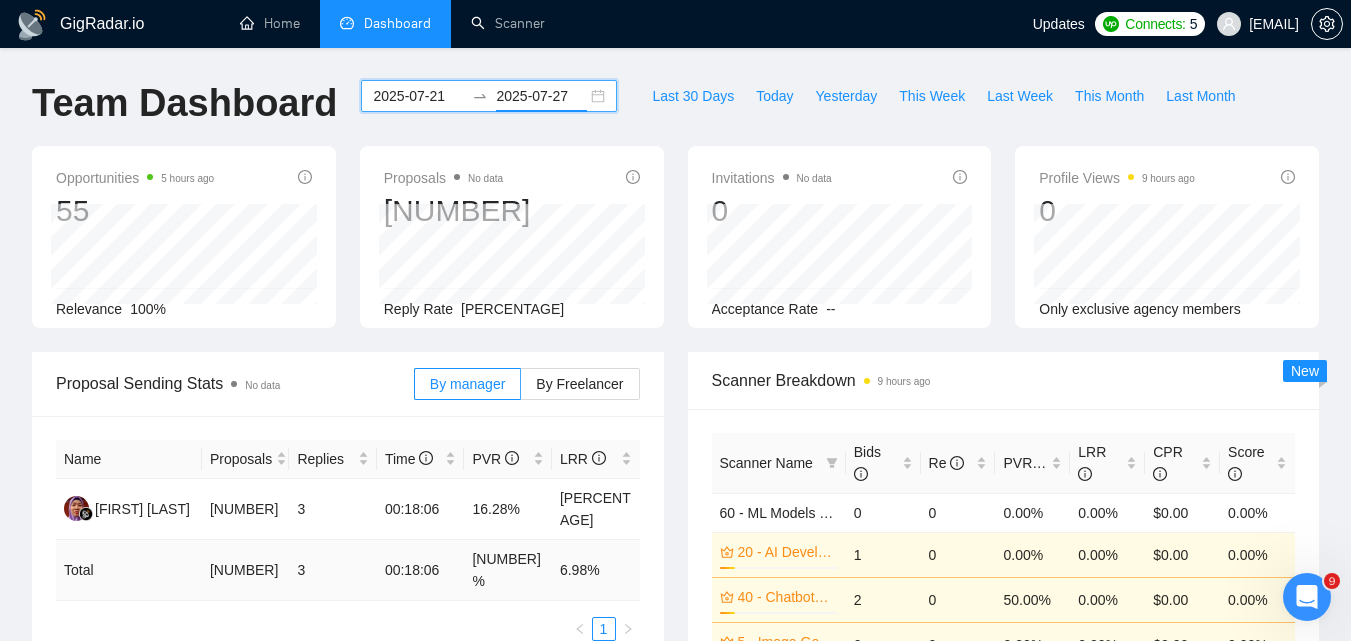 click on "2025-07-21" at bounding box center (418, 96) 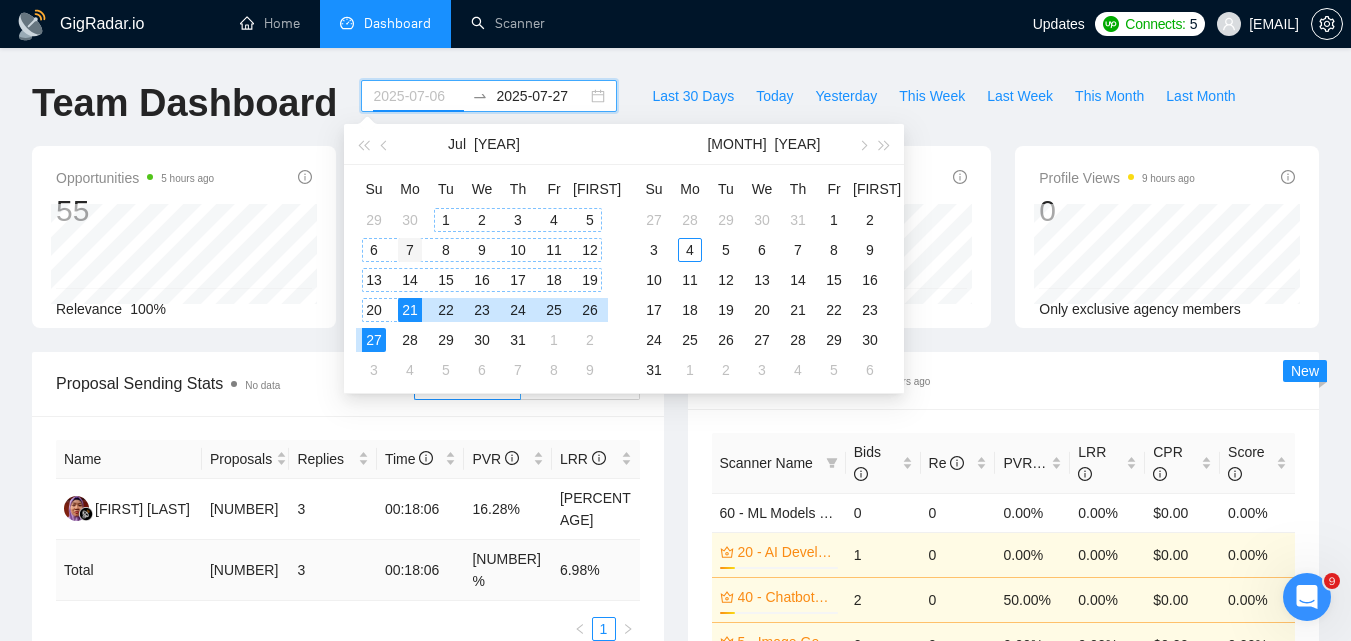 type on "2025-07-07" 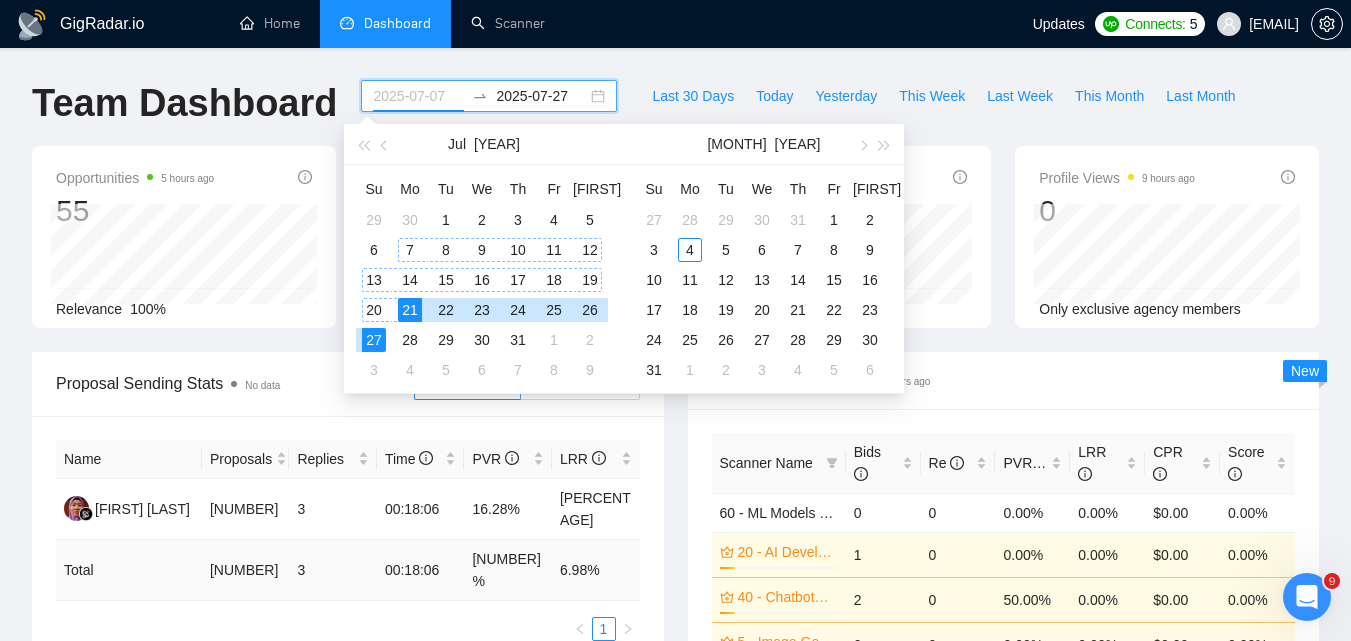 click on "7" at bounding box center [410, 250] 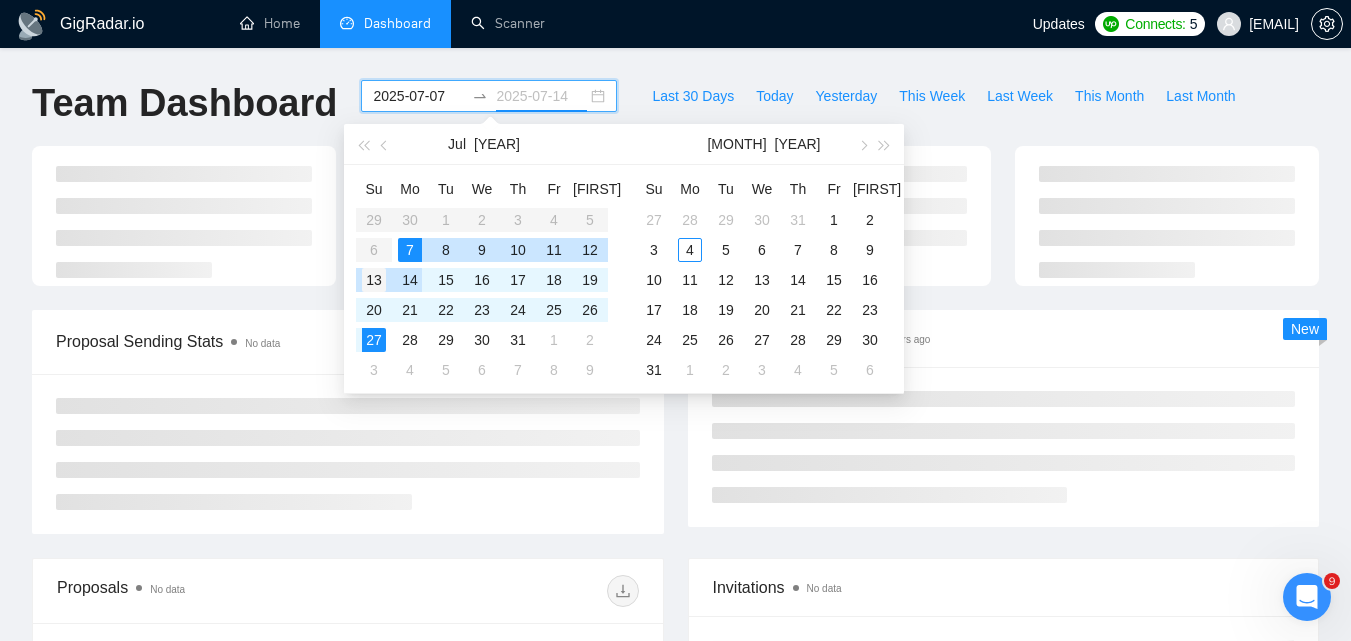 type on "2025-07-13" 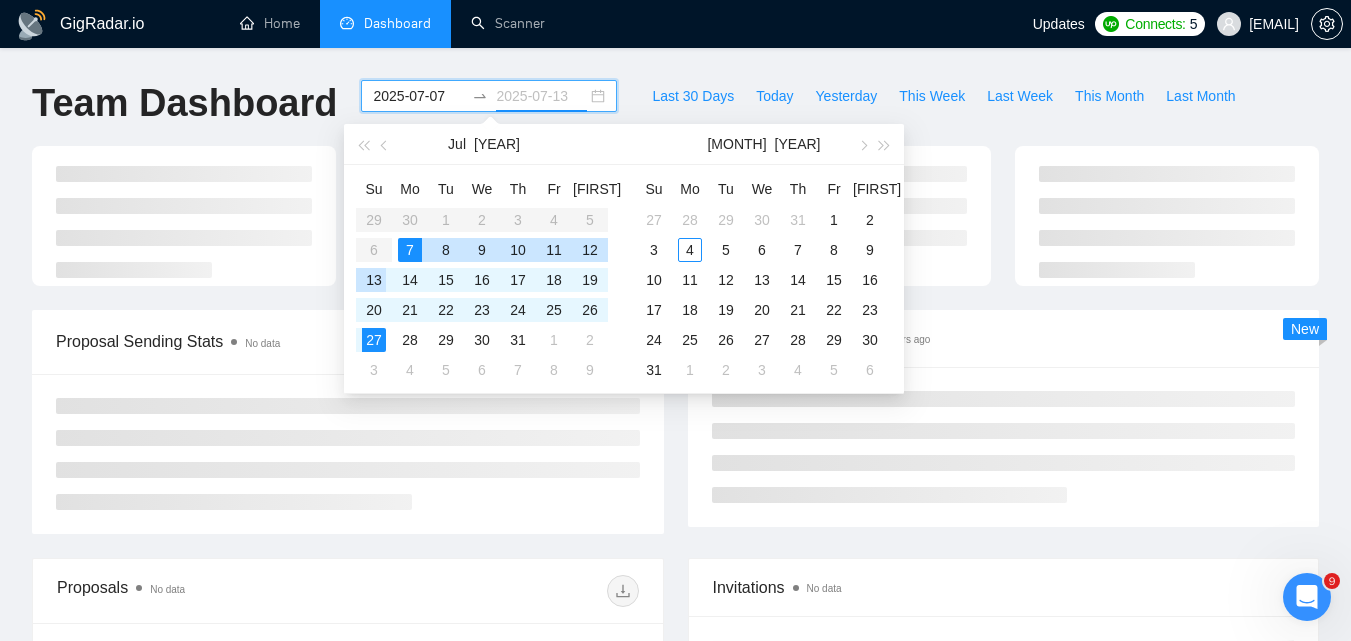 click on "13" at bounding box center (374, 280) 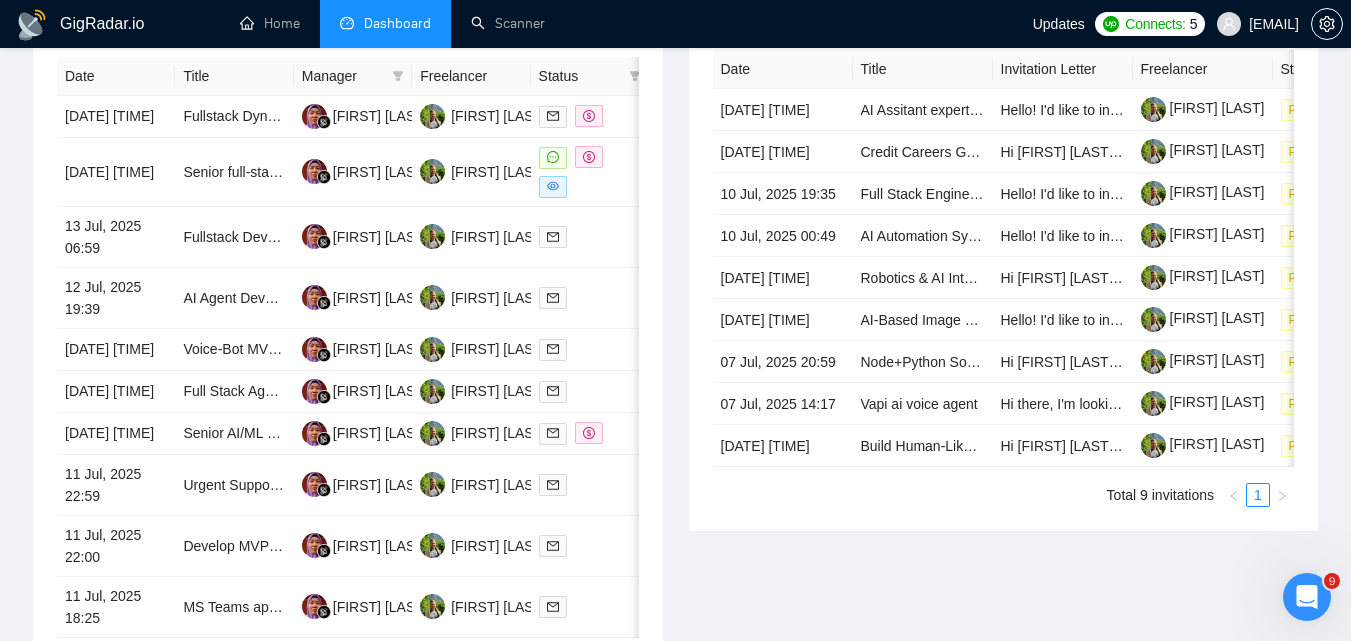 scroll, scrollTop: 700, scrollLeft: 0, axis: vertical 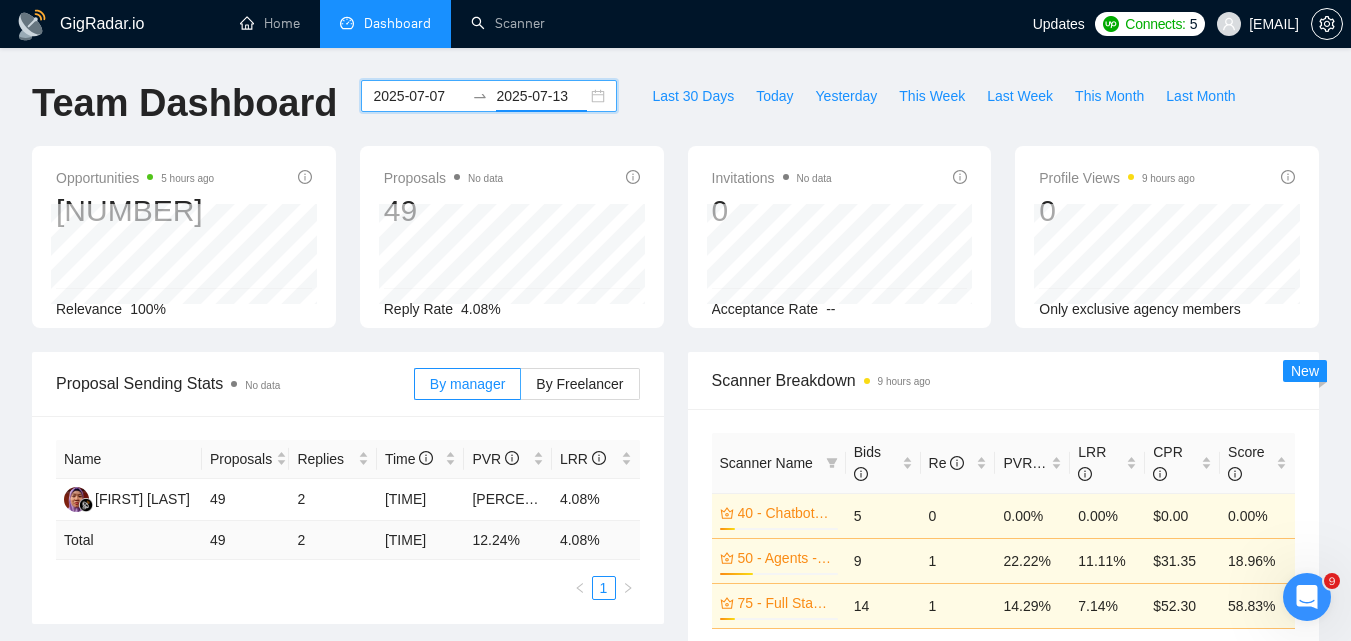 click on "2025-07-07" at bounding box center [418, 96] 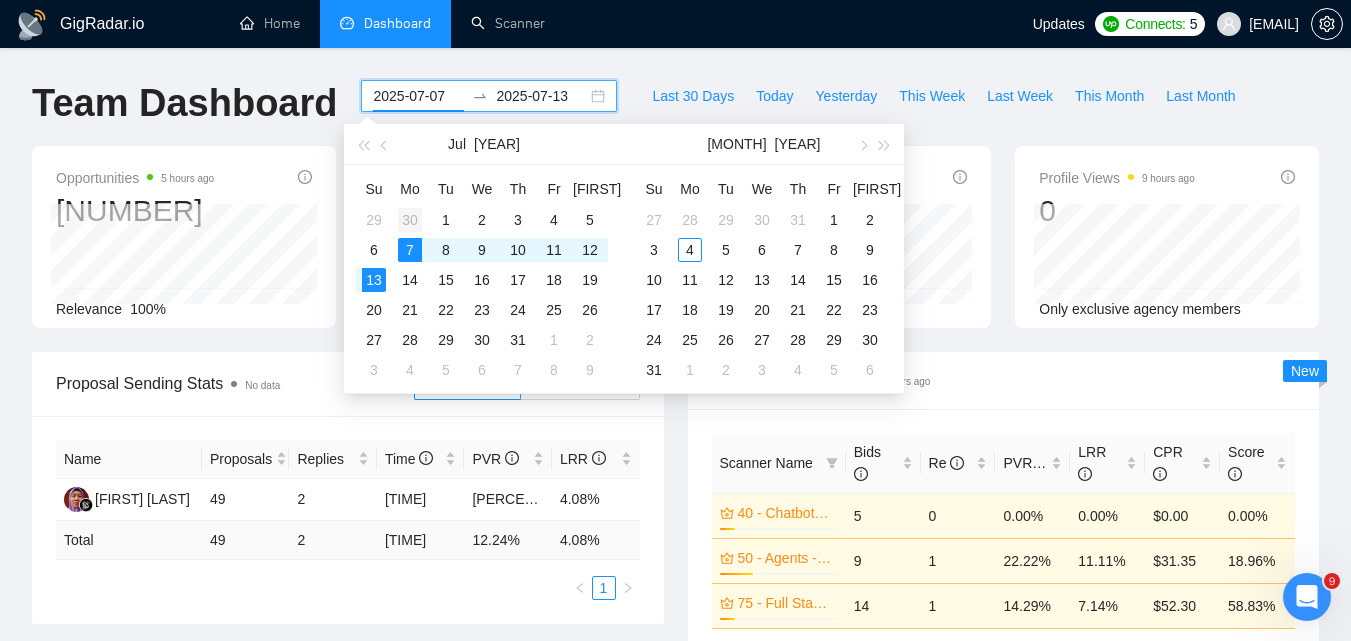 type on "2025-06-30" 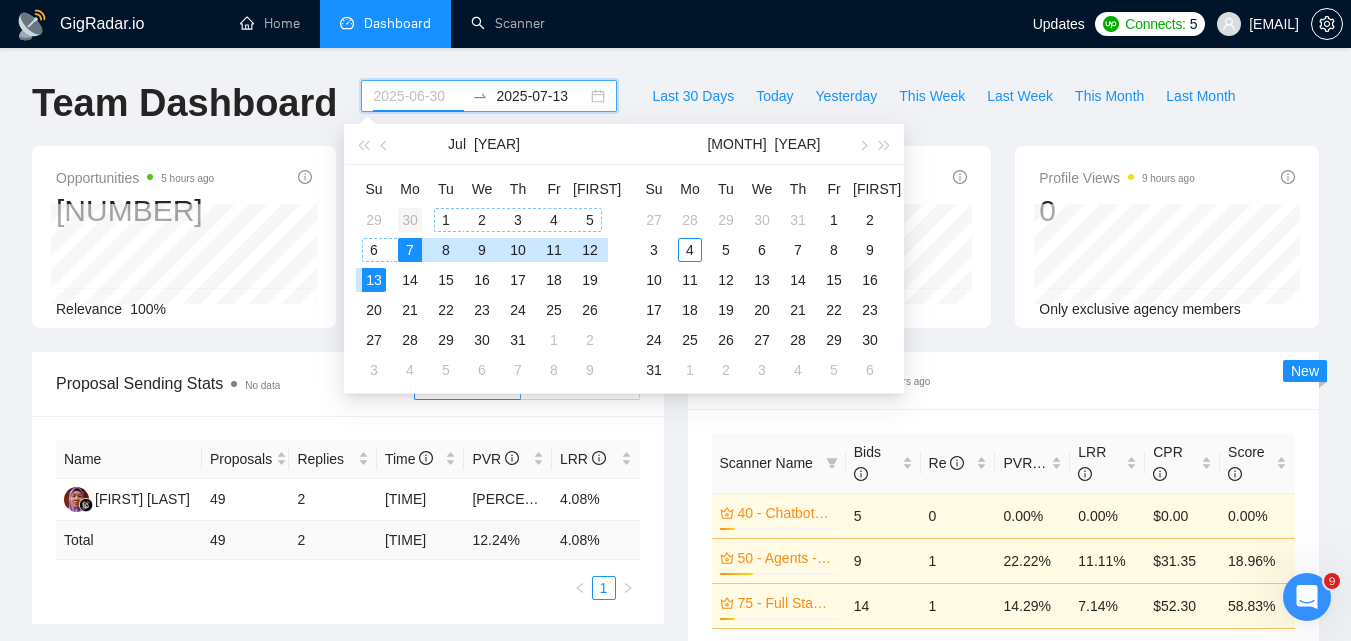 click on "30" at bounding box center (410, 220) 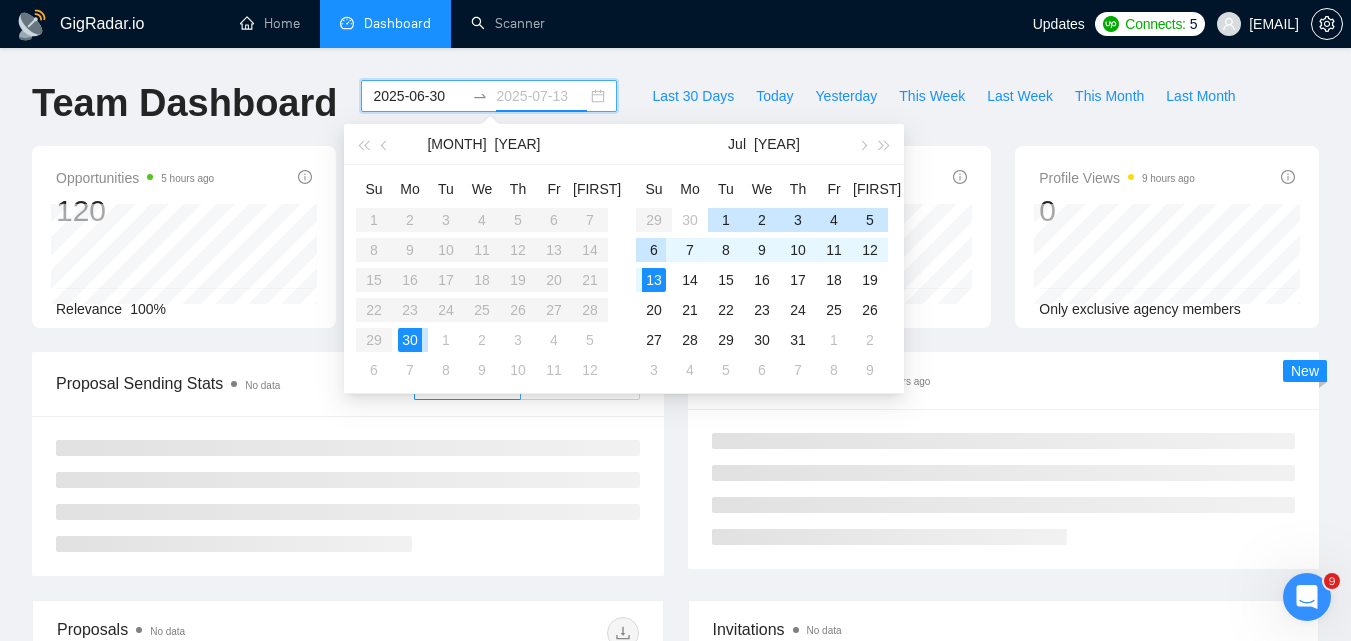 type on "2025-07-06" 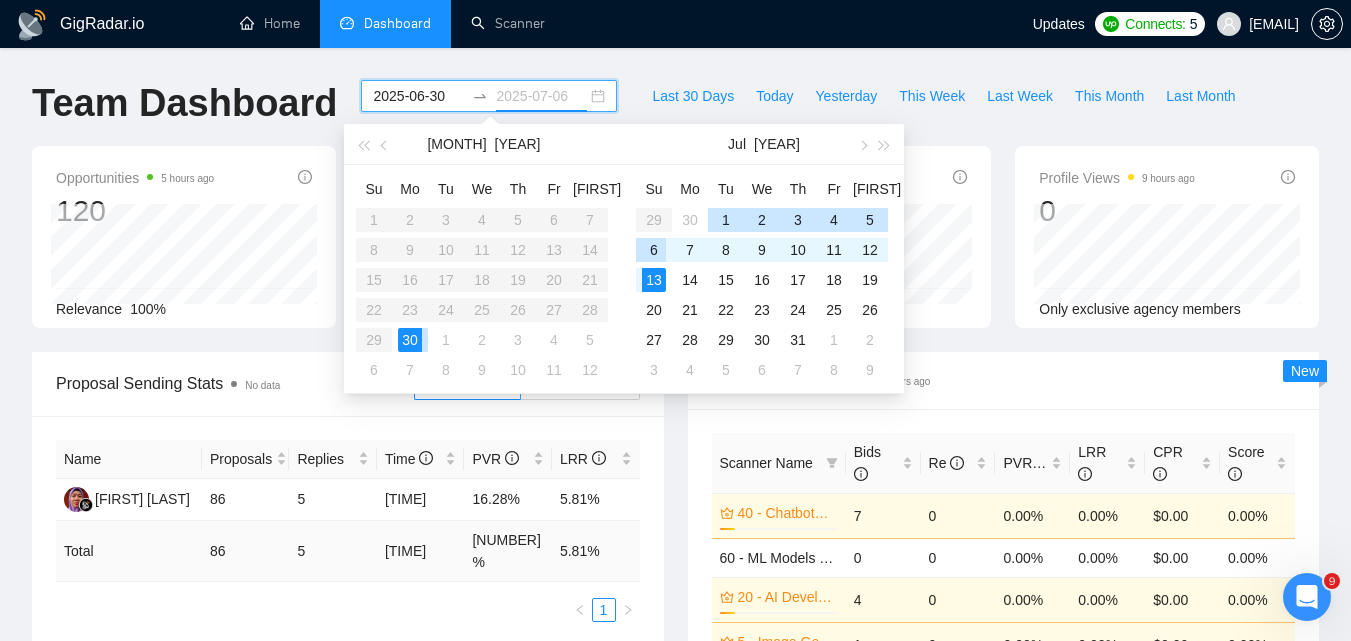 click on "6" at bounding box center (654, 250) 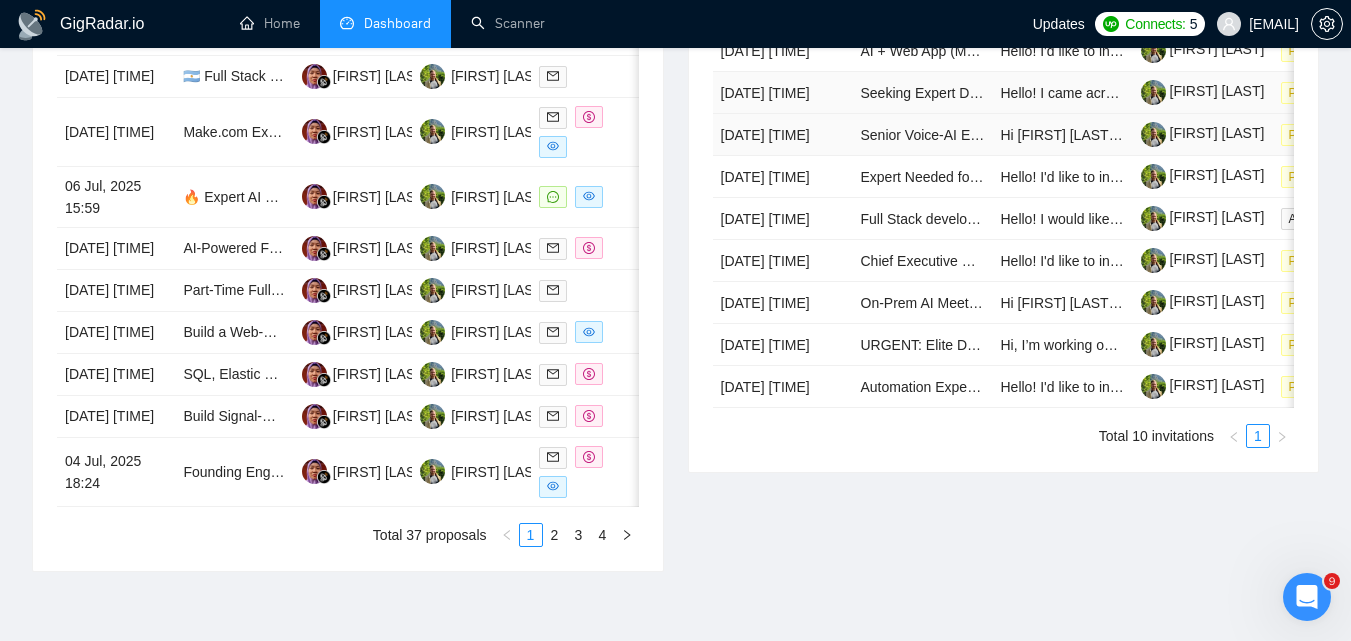 scroll, scrollTop: 1000, scrollLeft: 0, axis: vertical 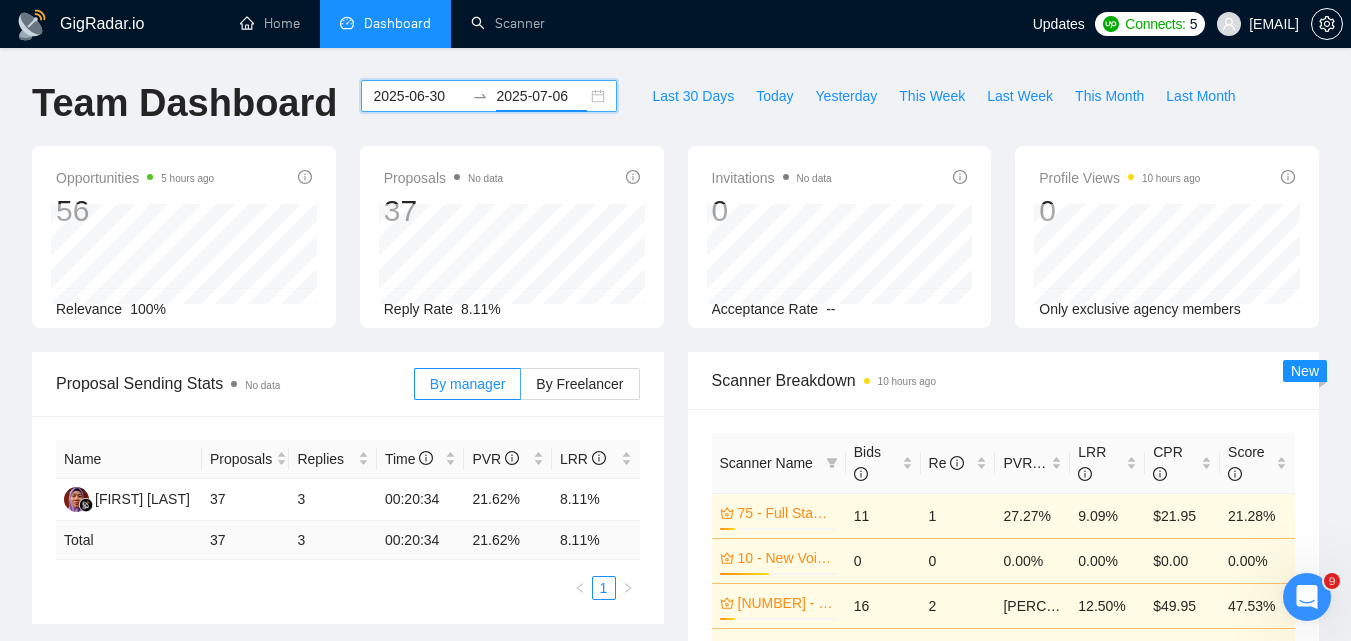 click on "2025-06-30" at bounding box center [418, 96] 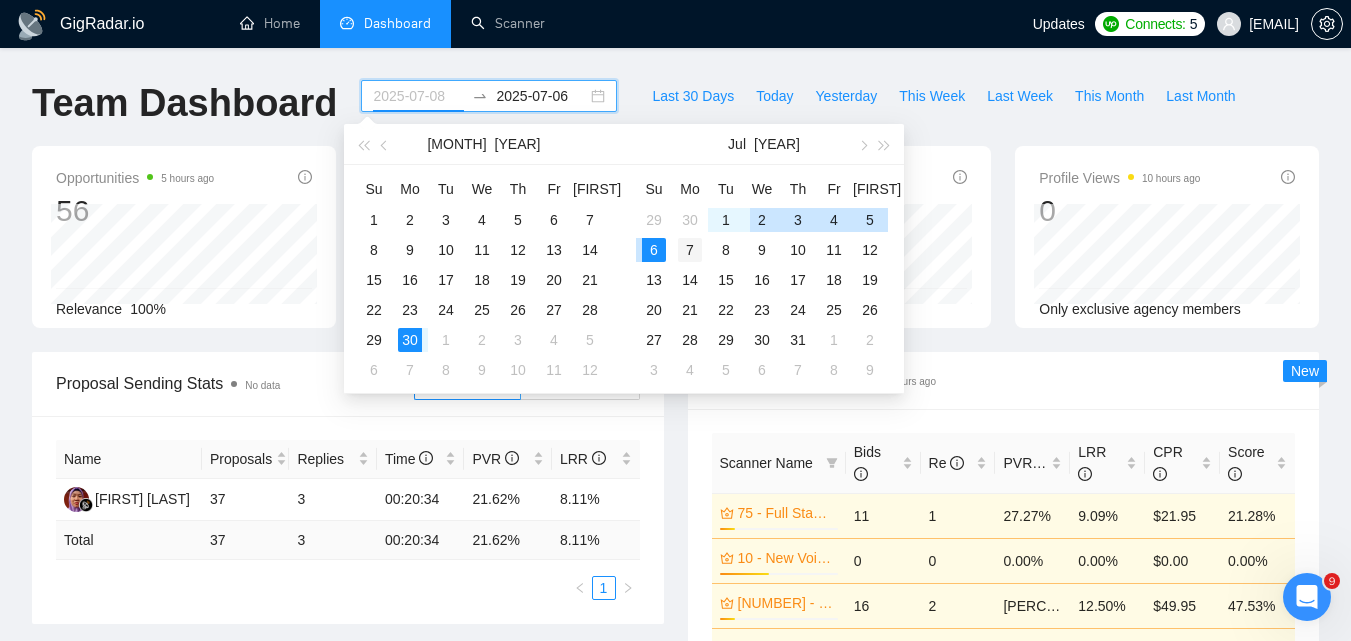type on "2025-07-07" 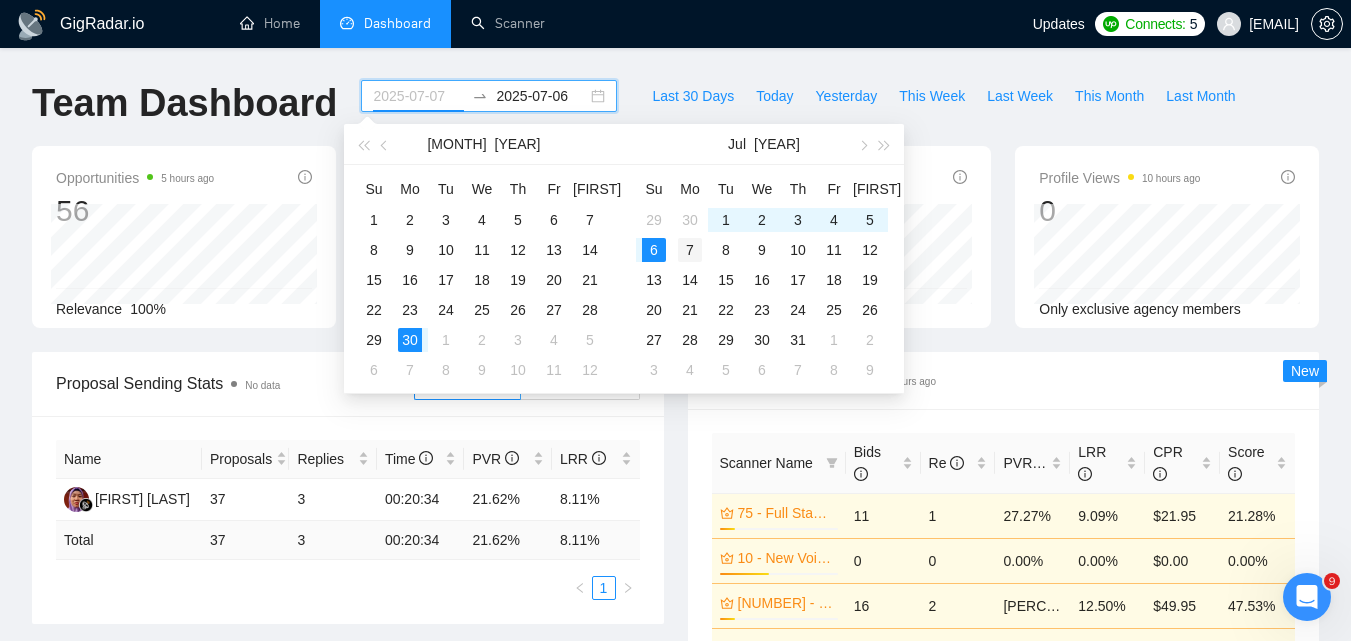 click on "7" at bounding box center (690, 250) 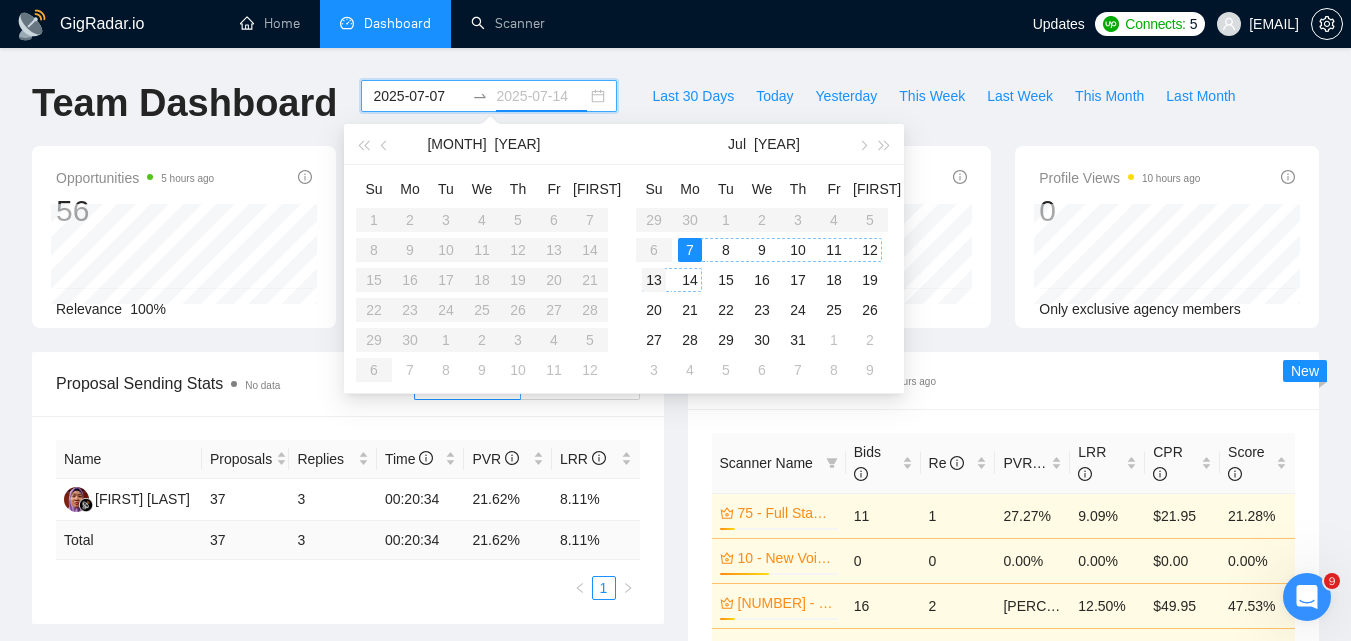 type on "2025-07-13" 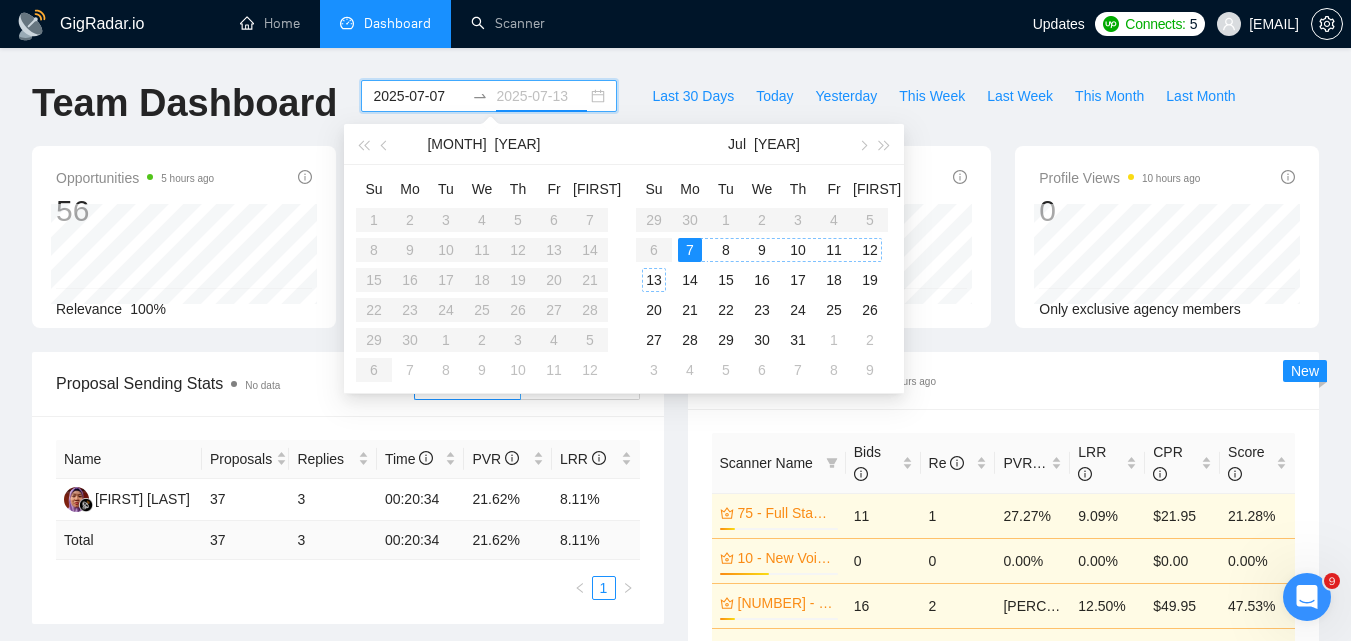 click on "13" at bounding box center [654, 280] 